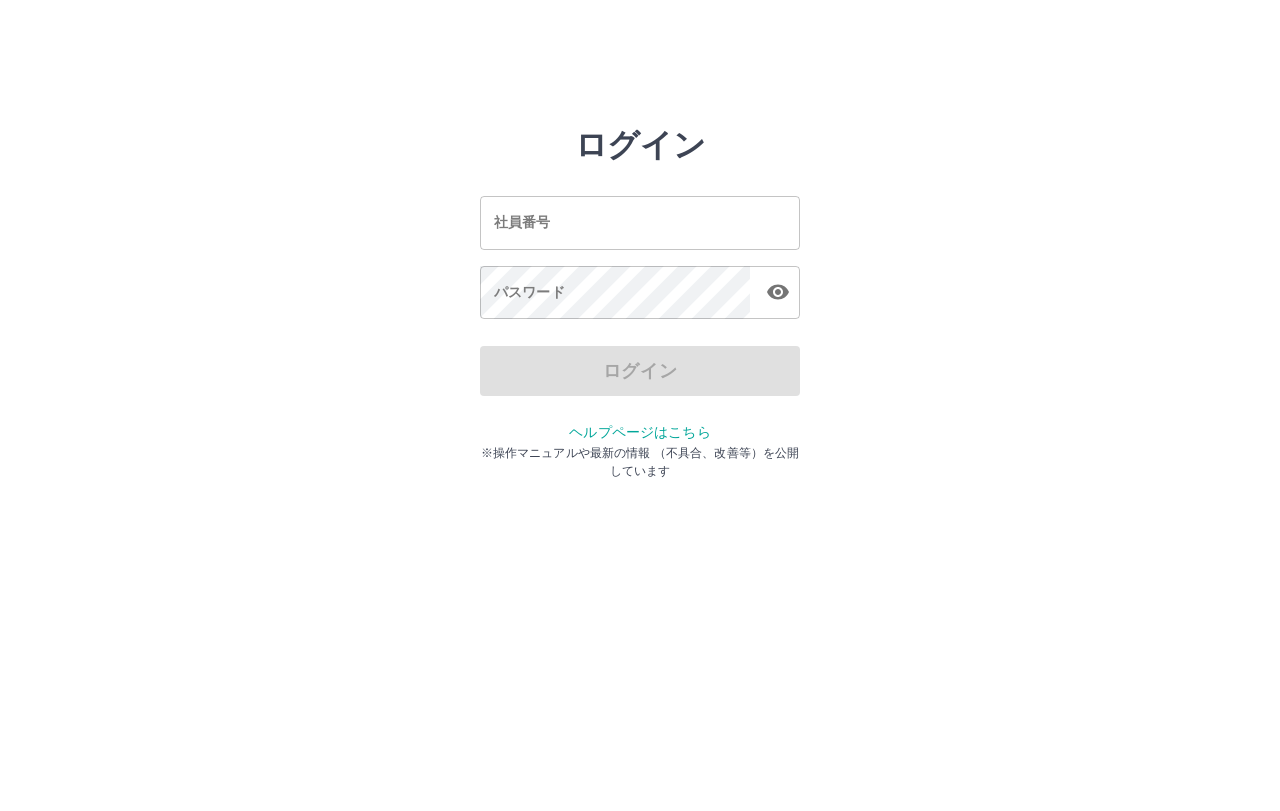 scroll, scrollTop: 0, scrollLeft: 0, axis: both 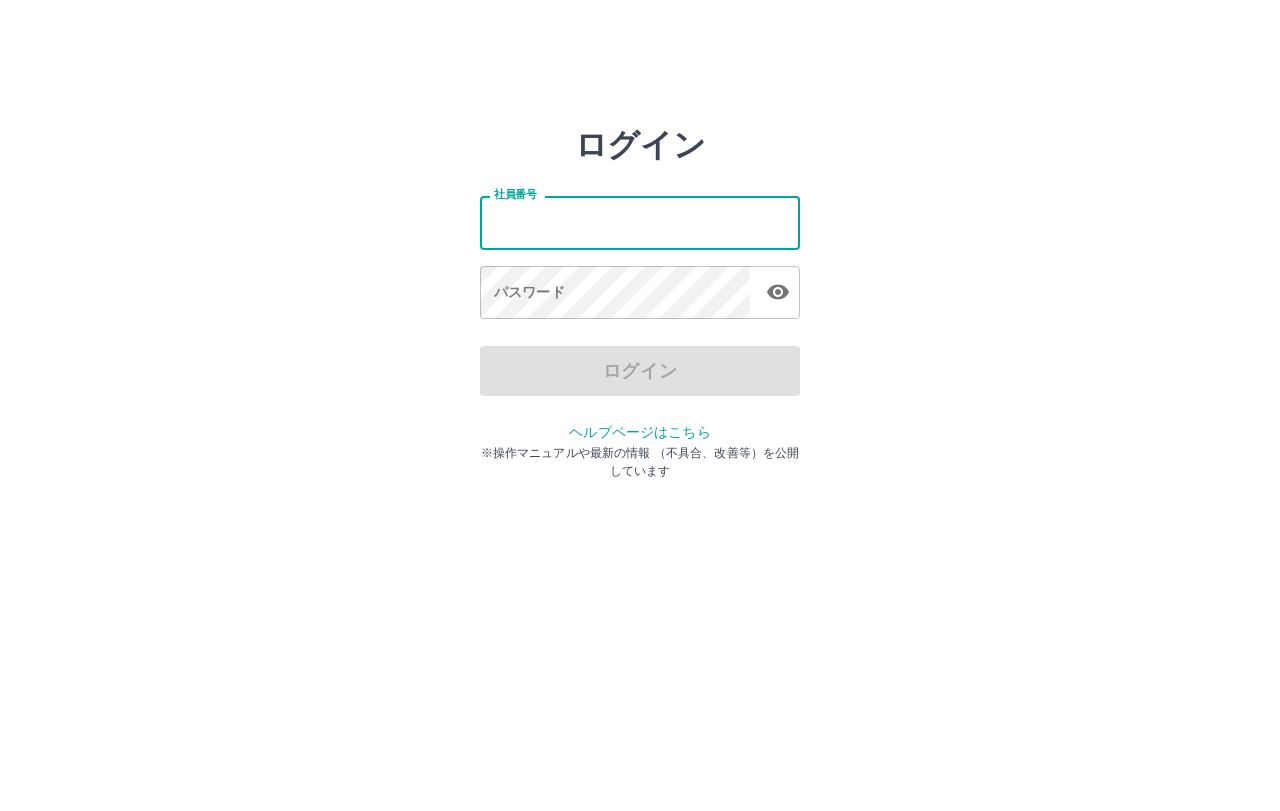 type on "*******" 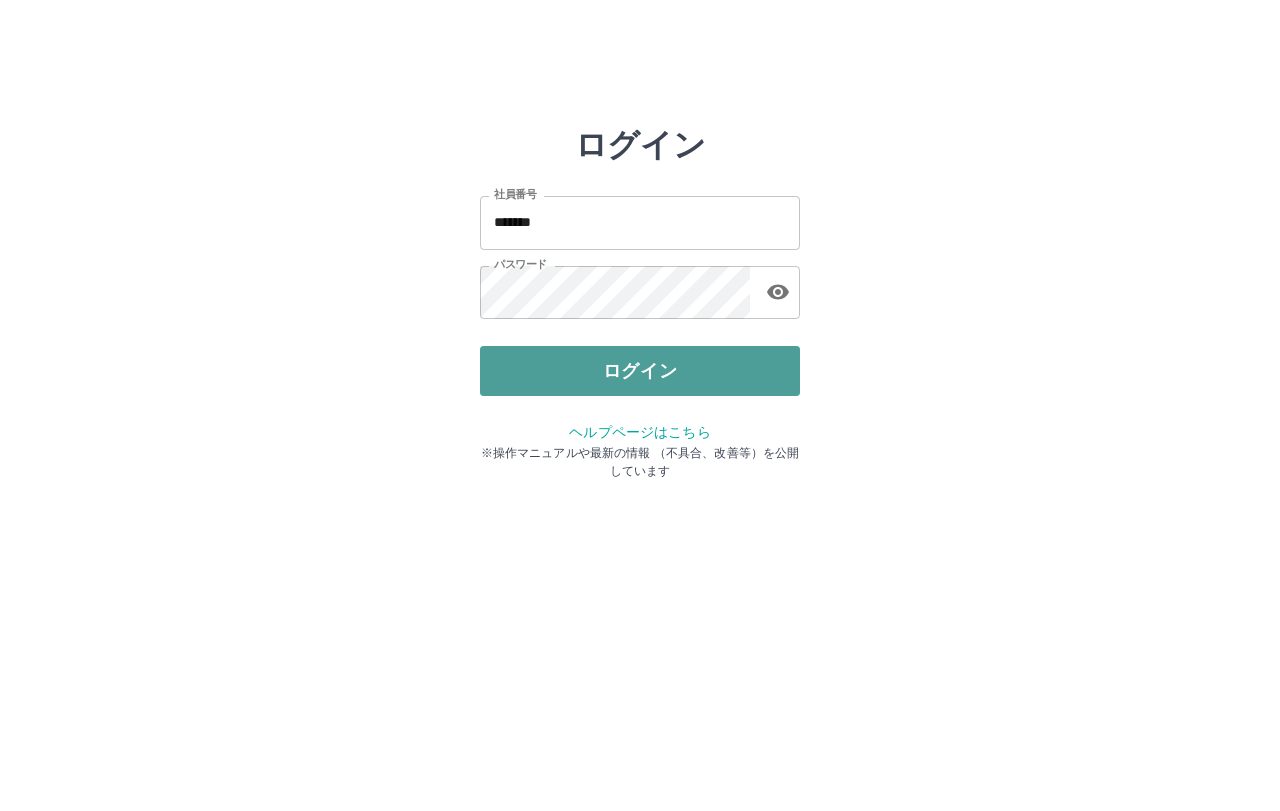 click on "ログイン" at bounding box center [640, 371] 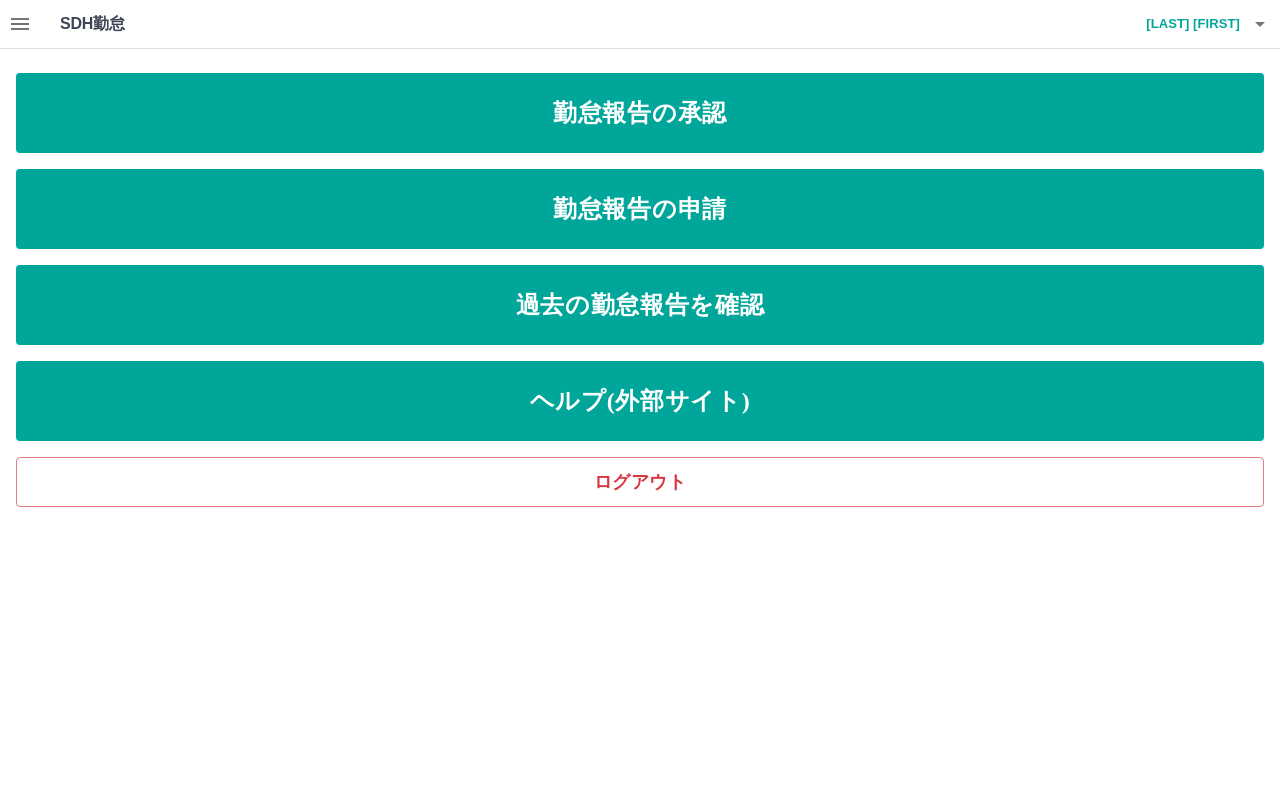 scroll, scrollTop: 0, scrollLeft: 0, axis: both 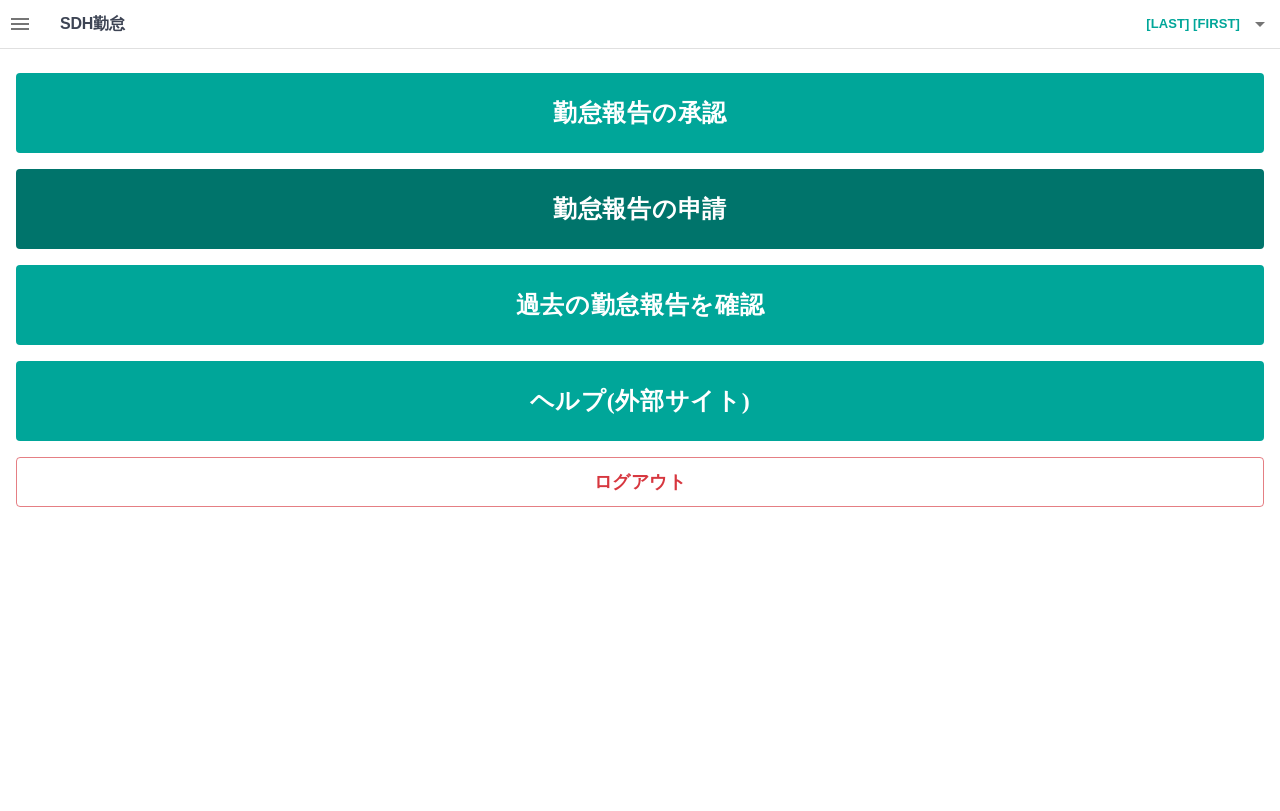 click on "勤怠報告の申請" at bounding box center (640, 209) 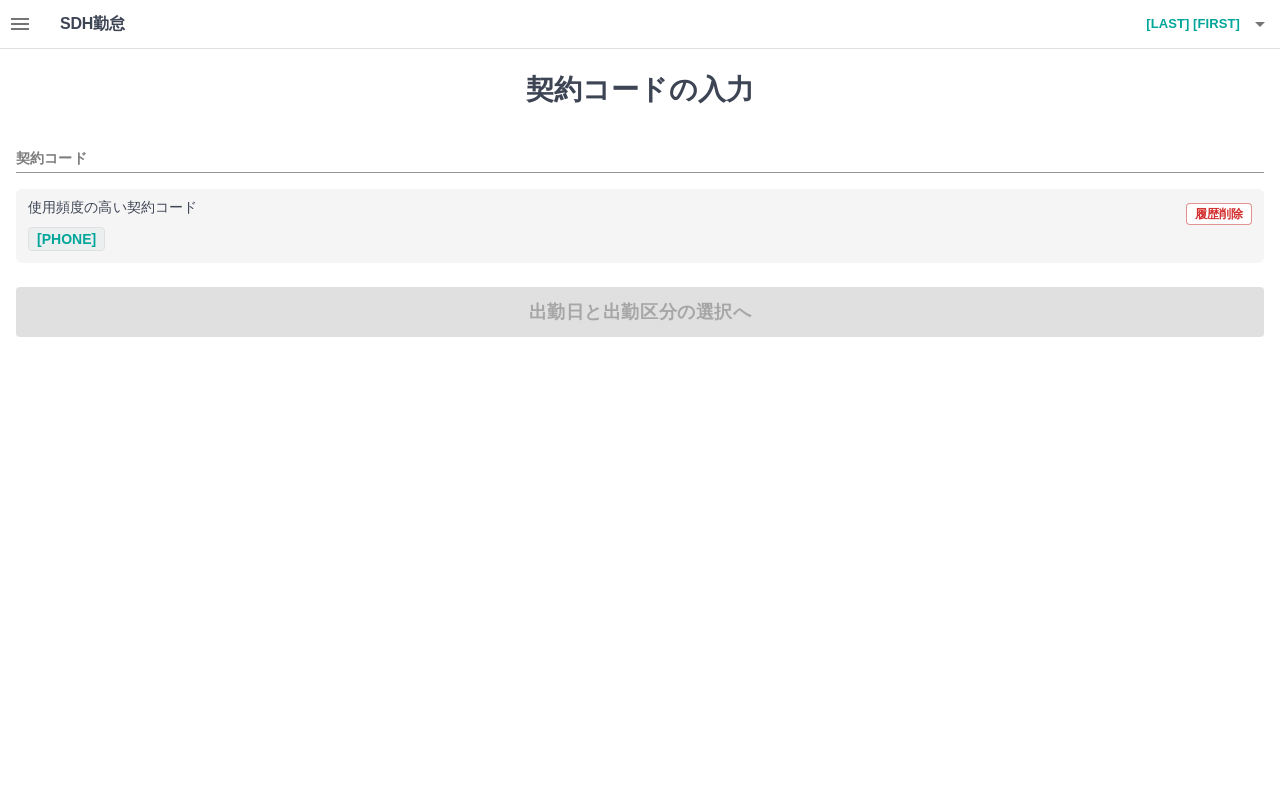 click on "[PHONE]" at bounding box center [66, 239] 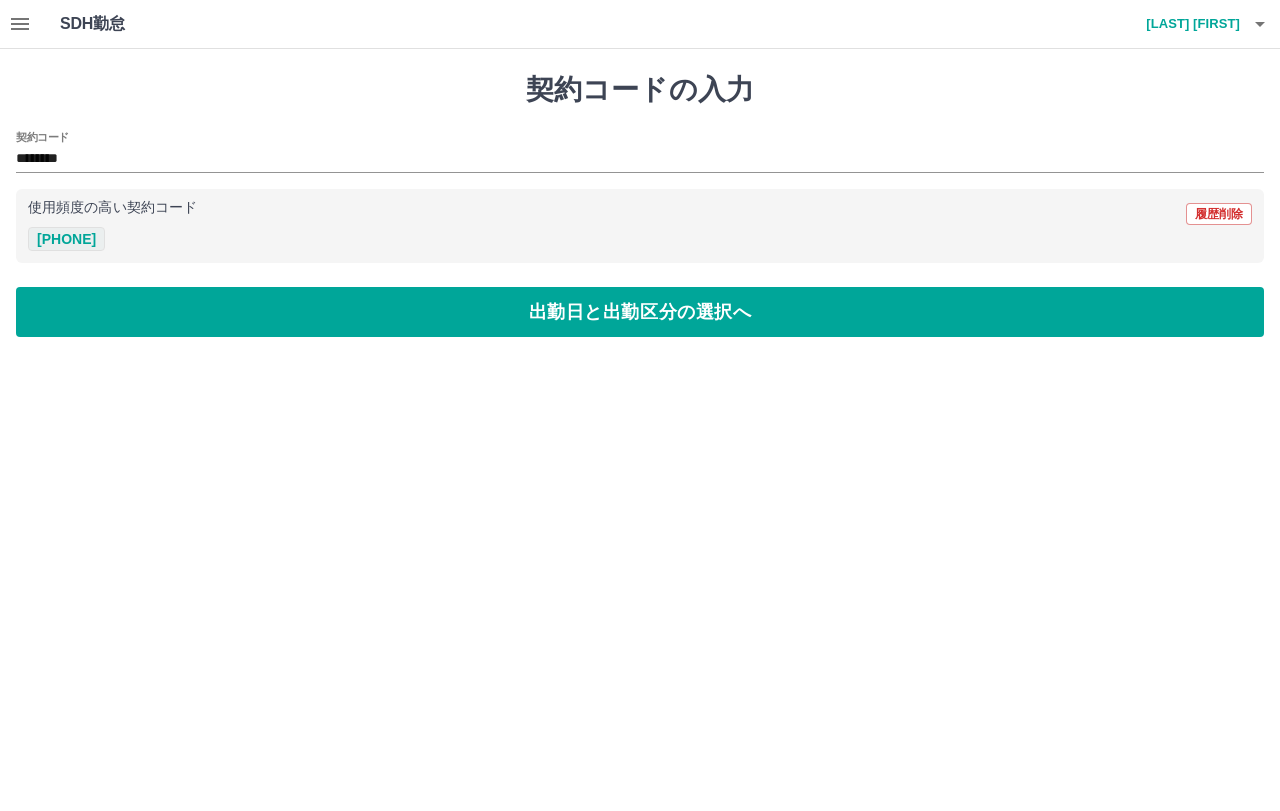 type on "********" 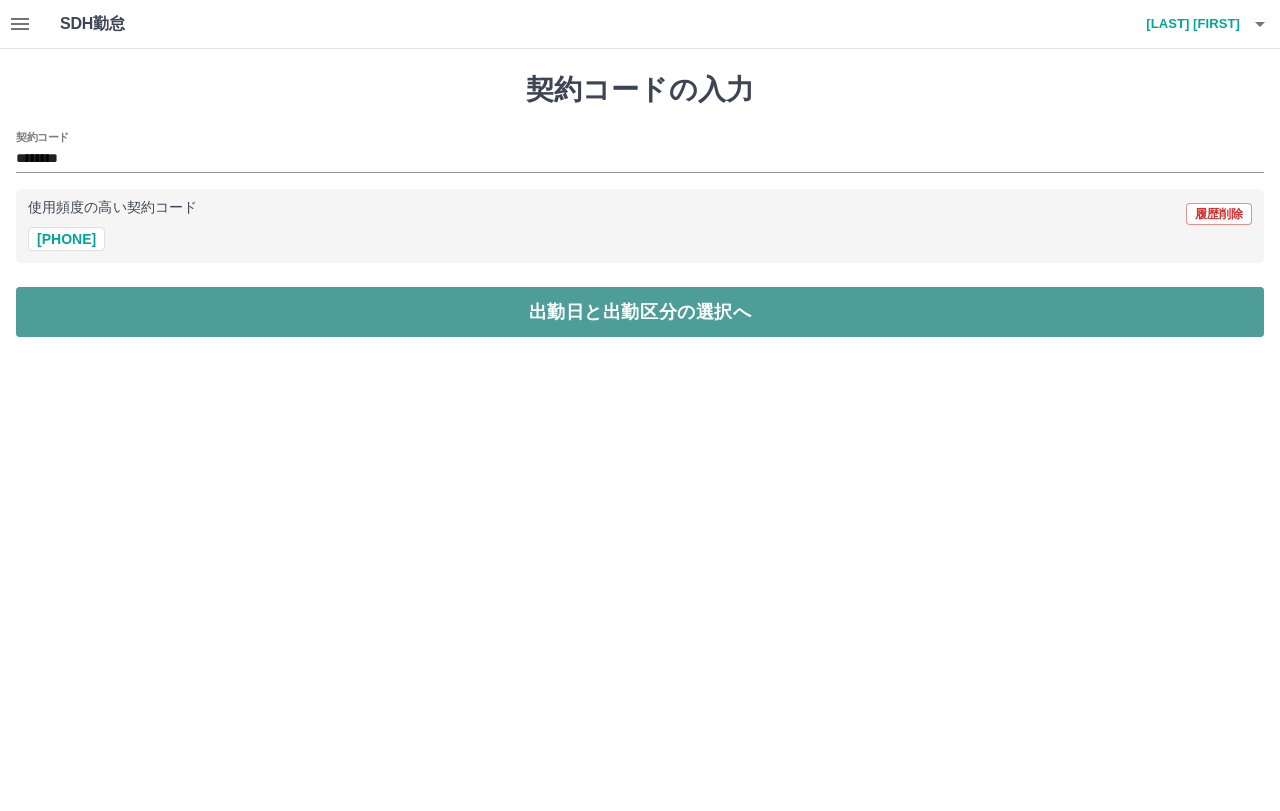 click on "出勤日と出勤区分の選択へ" at bounding box center [640, 312] 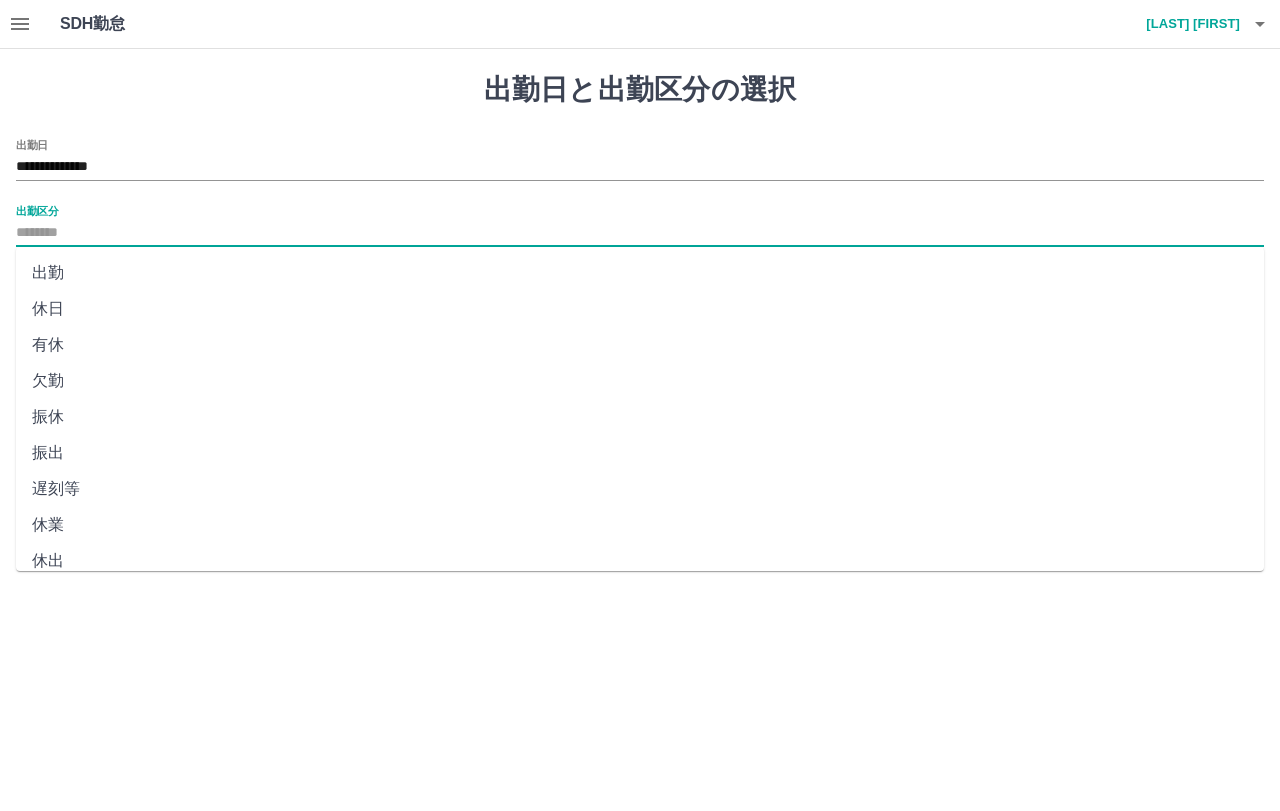 click on "出勤区分" at bounding box center (640, 233) 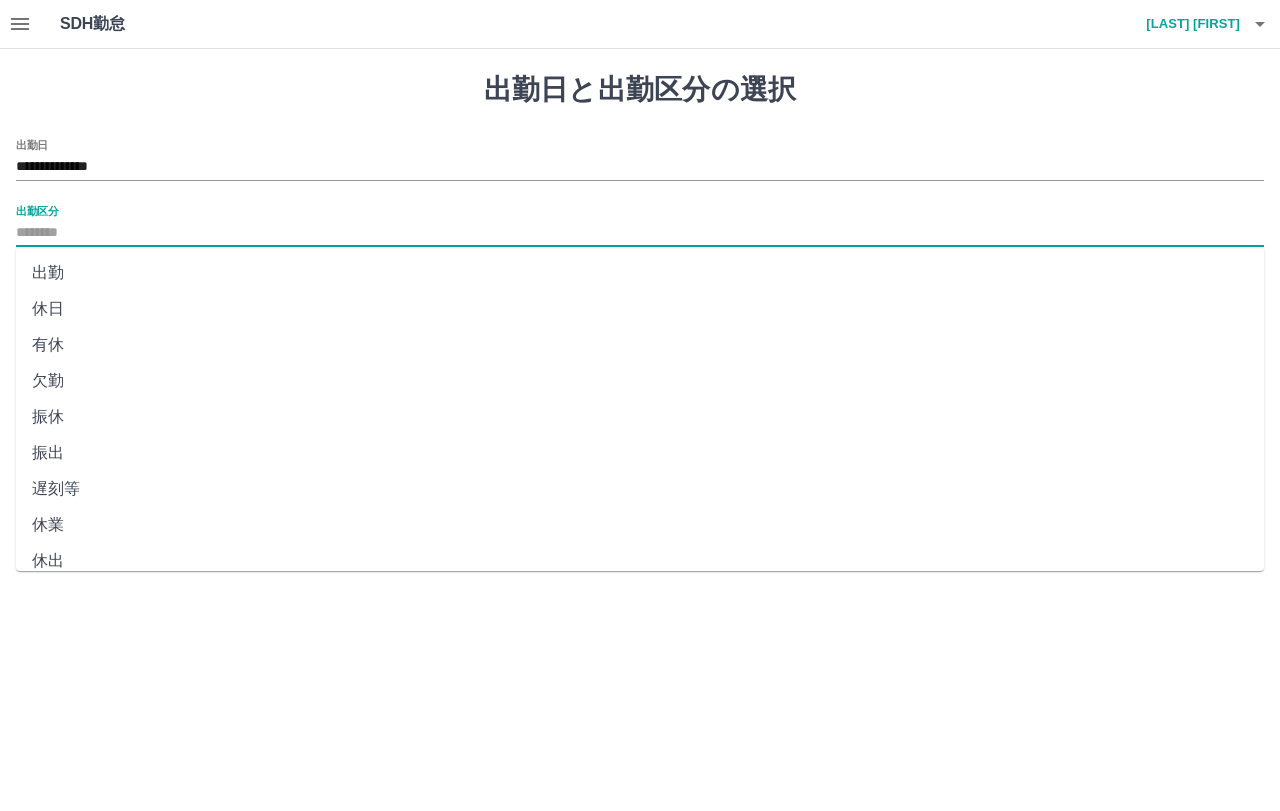 click on "出勤" at bounding box center [640, 273] 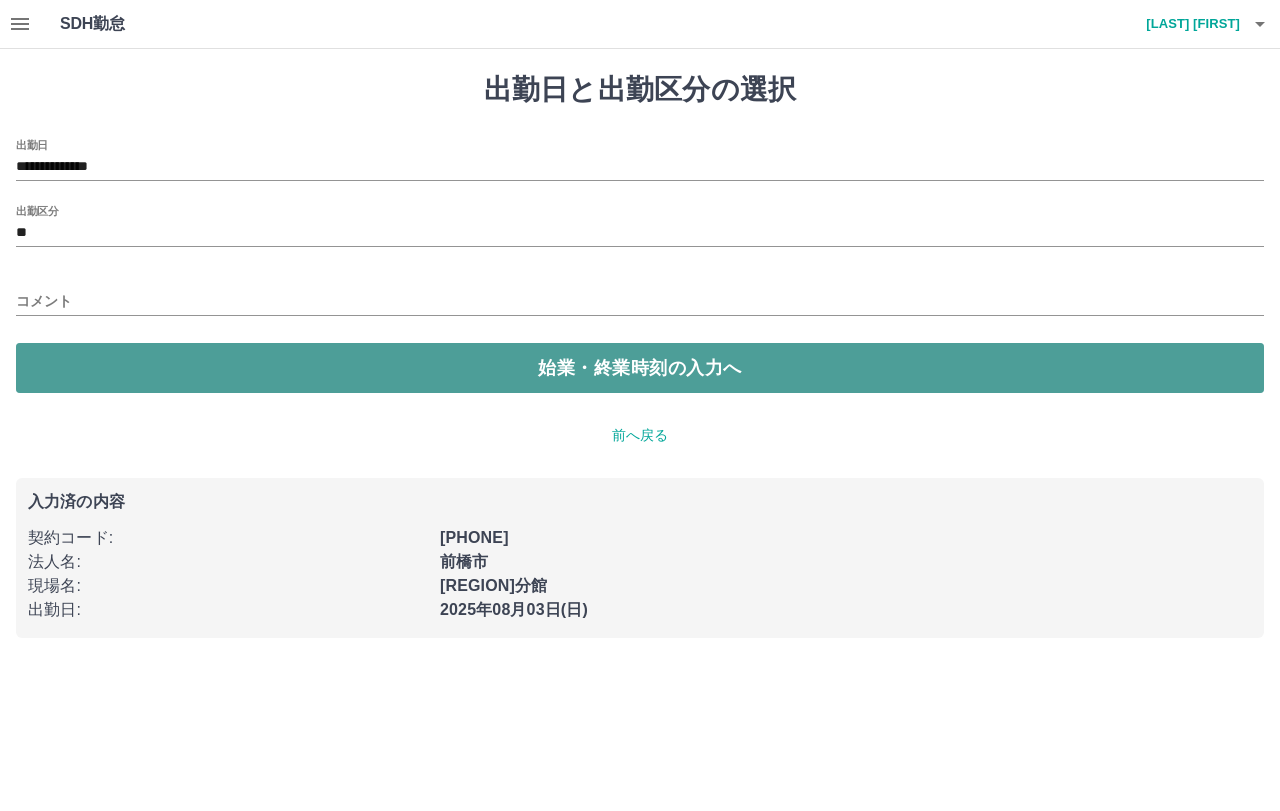 click on "始業・終業時刻の入力へ" at bounding box center [640, 368] 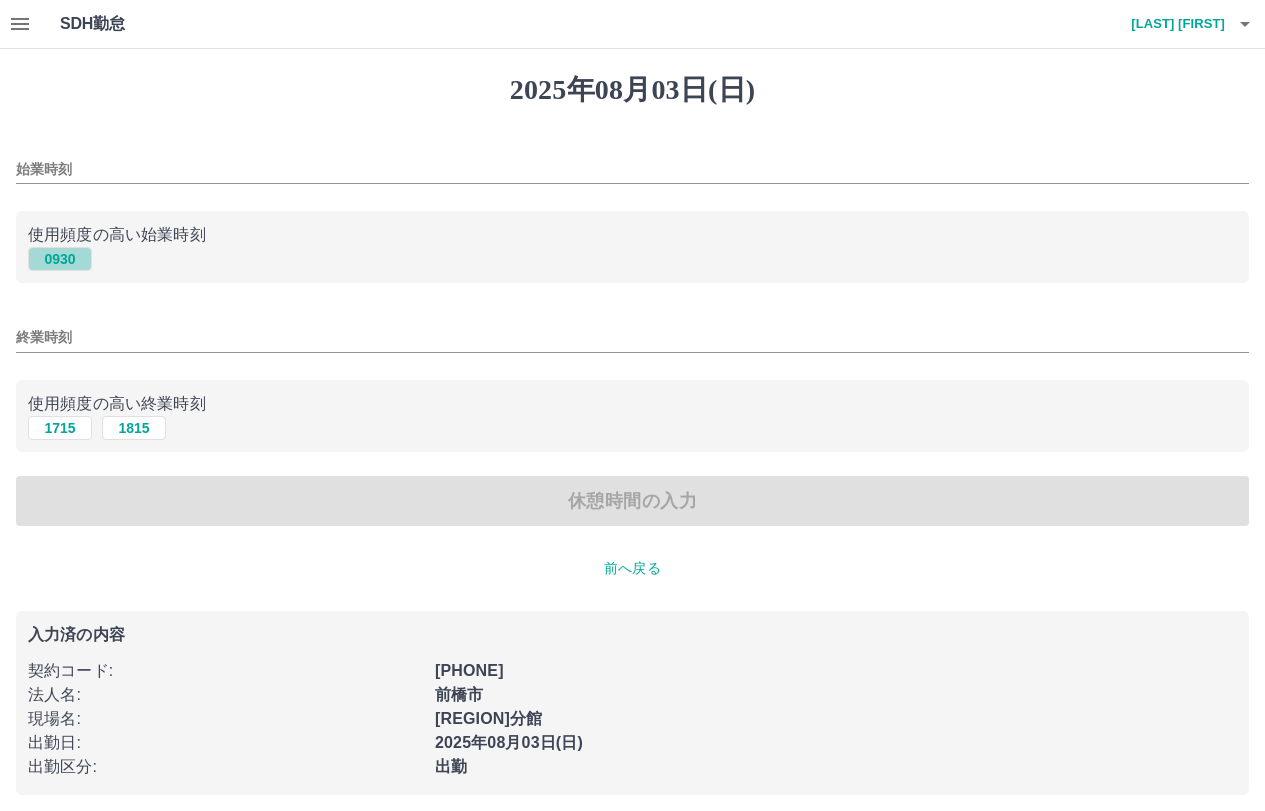 click on "0930" at bounding box center [60, 259] 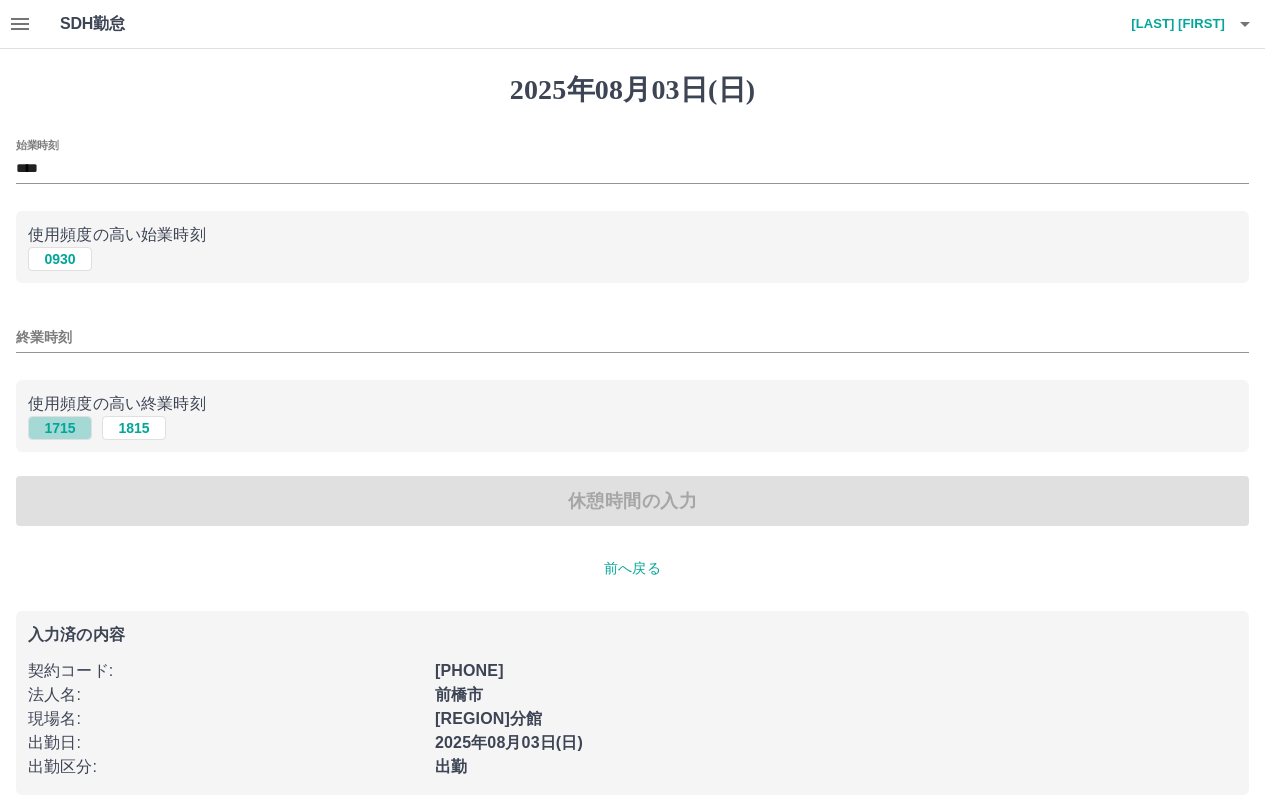 click on "1715" at bounding box center (60, 428) 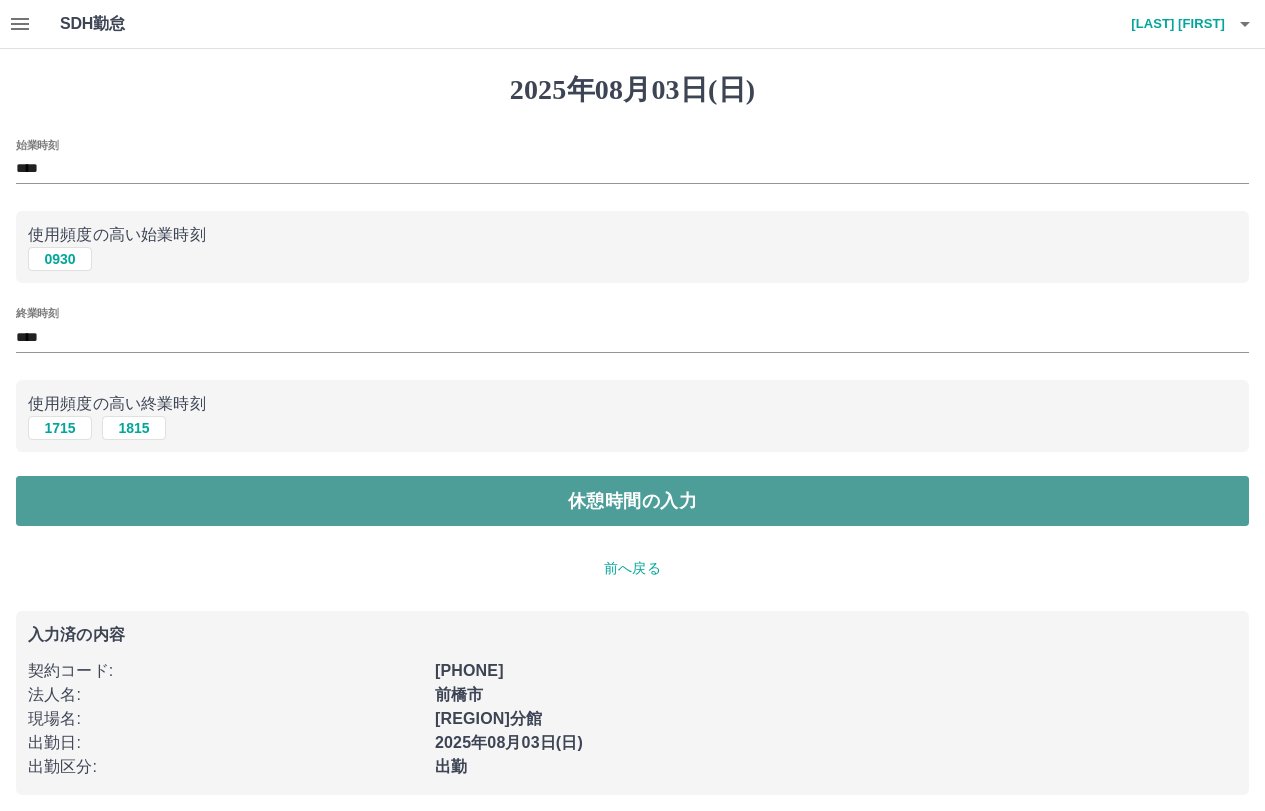 click on "休憩時間の入力" at bounding box center [632, 501] 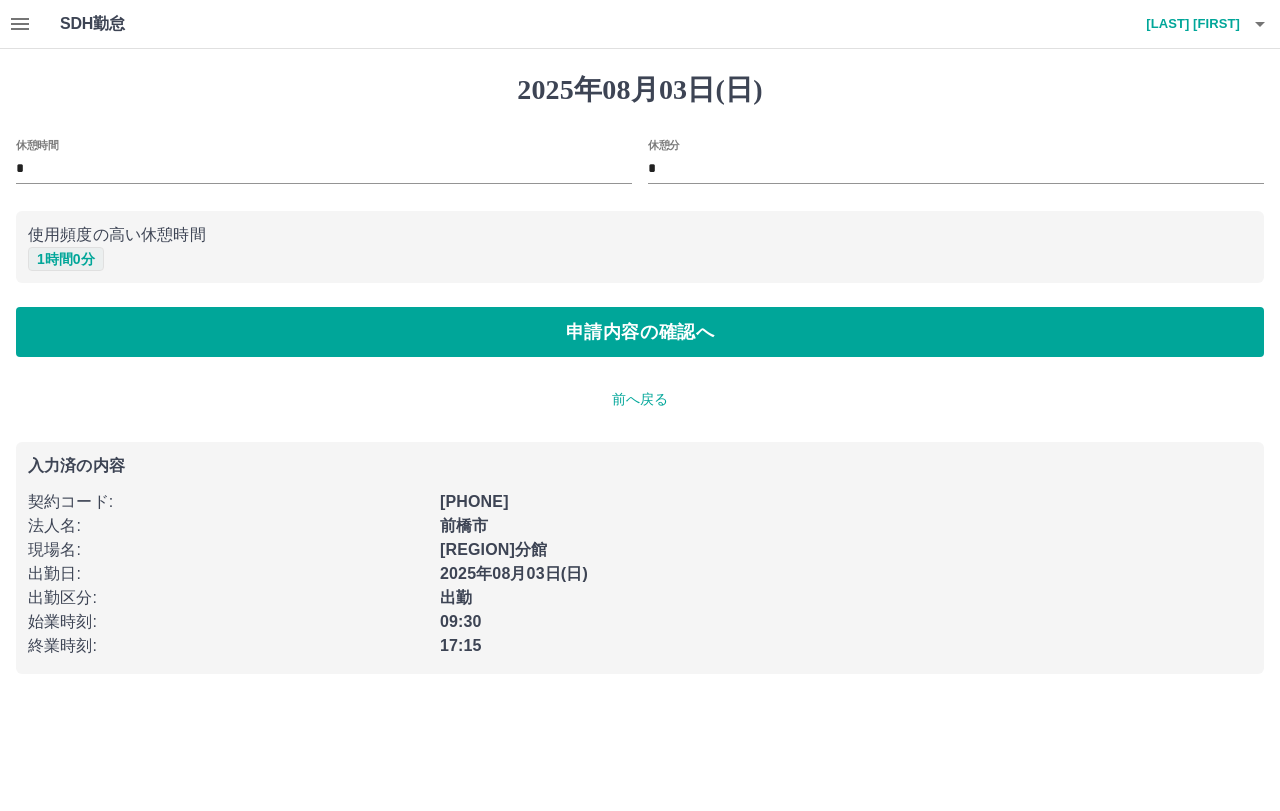 click on "1 時間 0 分" at bounding box center [66, 259] 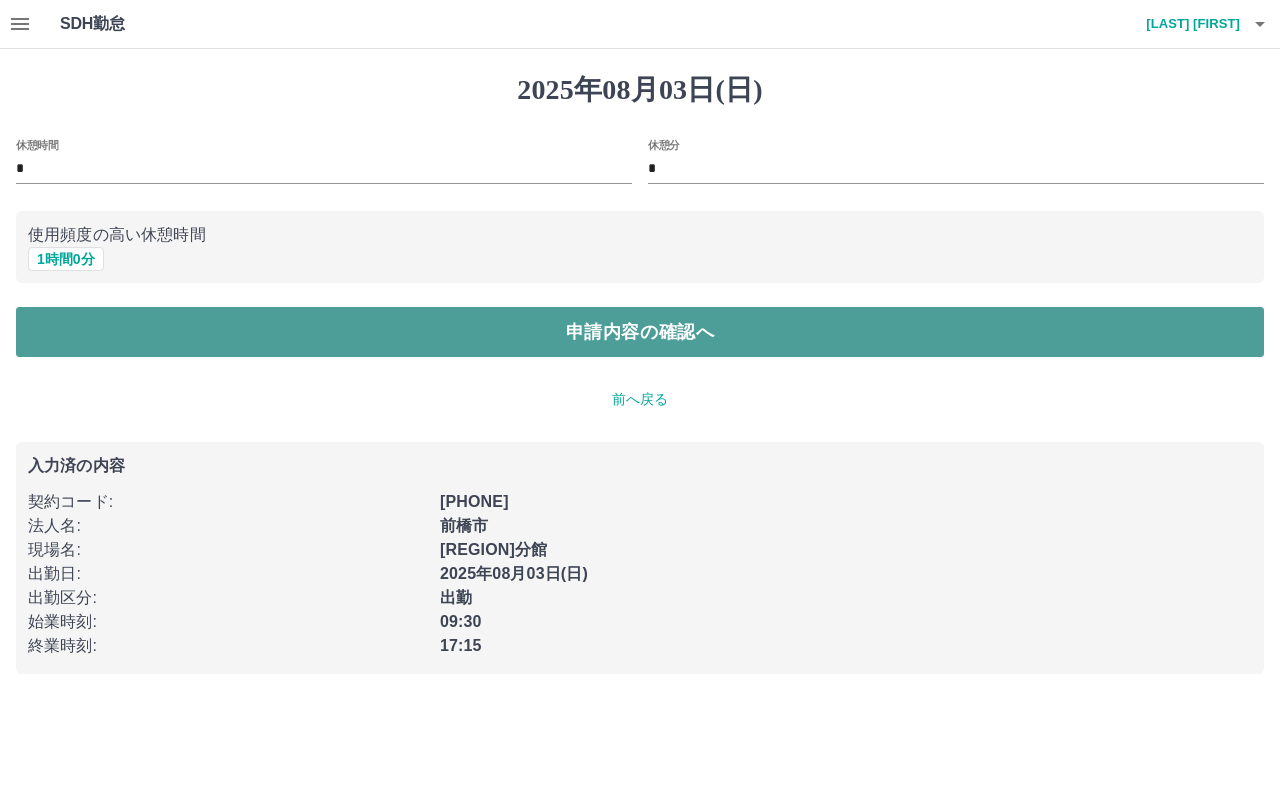 click on "申請内容の確認へ" at bounding box center [640, 332] 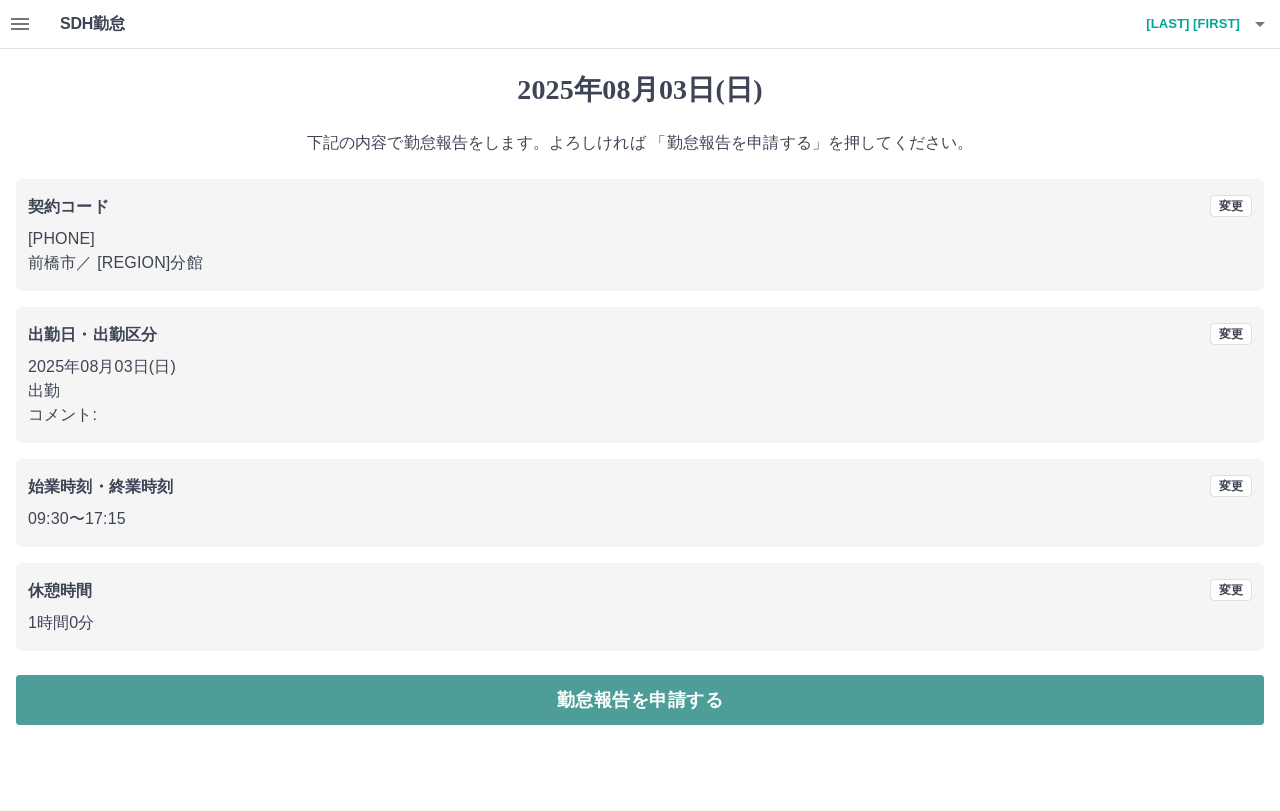 click on "勤怠報告を申請する" at bounding box center (640, 700) 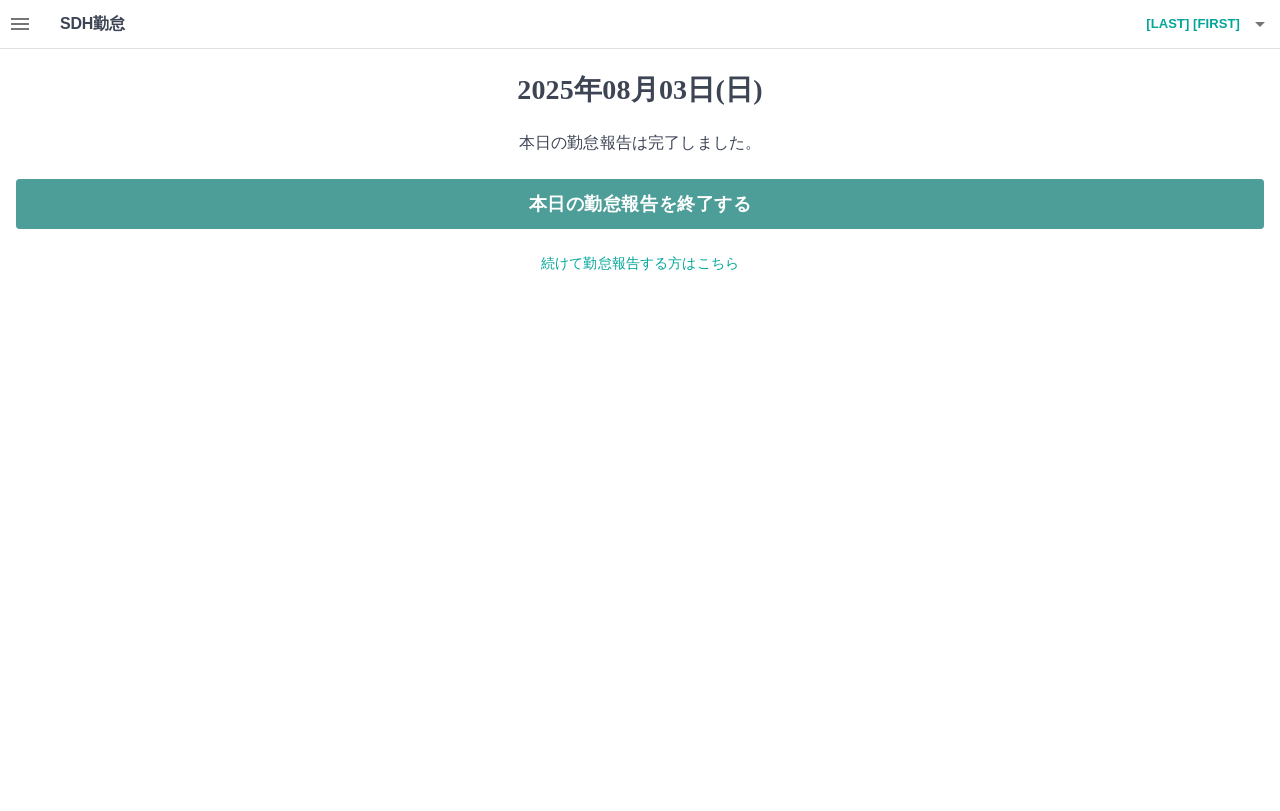 click on "本日の勤怠報告を終了する" at bounding box center [640, 204] 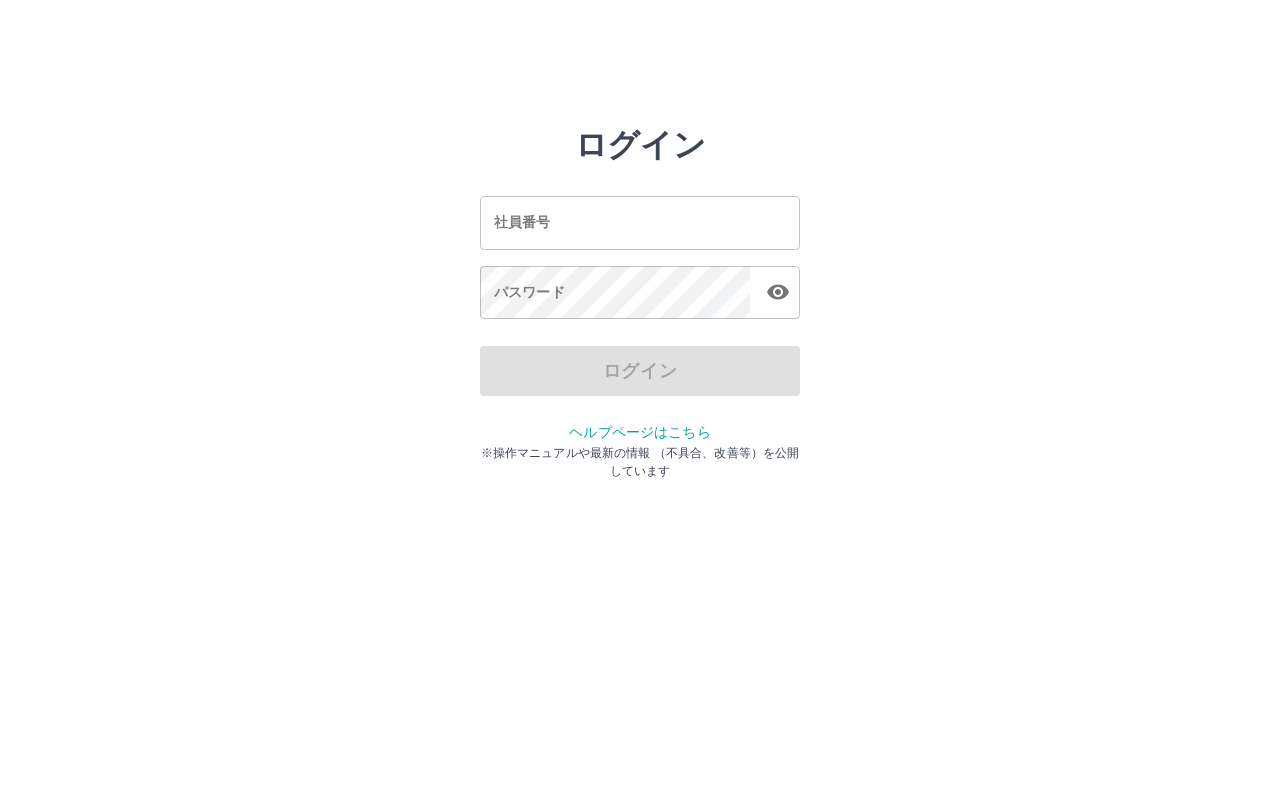 scroll, scrollTop: 0, scrollLeft: 0, axis: both 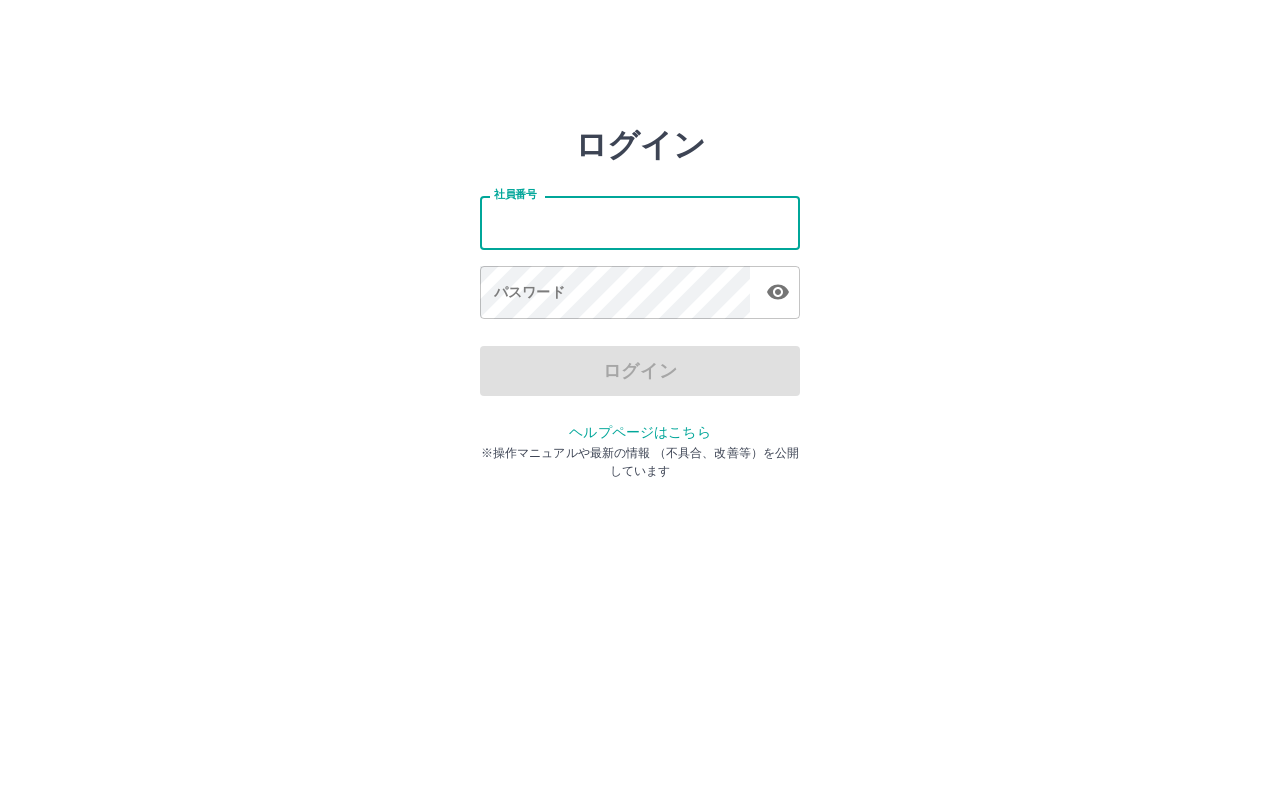 click on "社員番号" at bounding box center [640, 222] 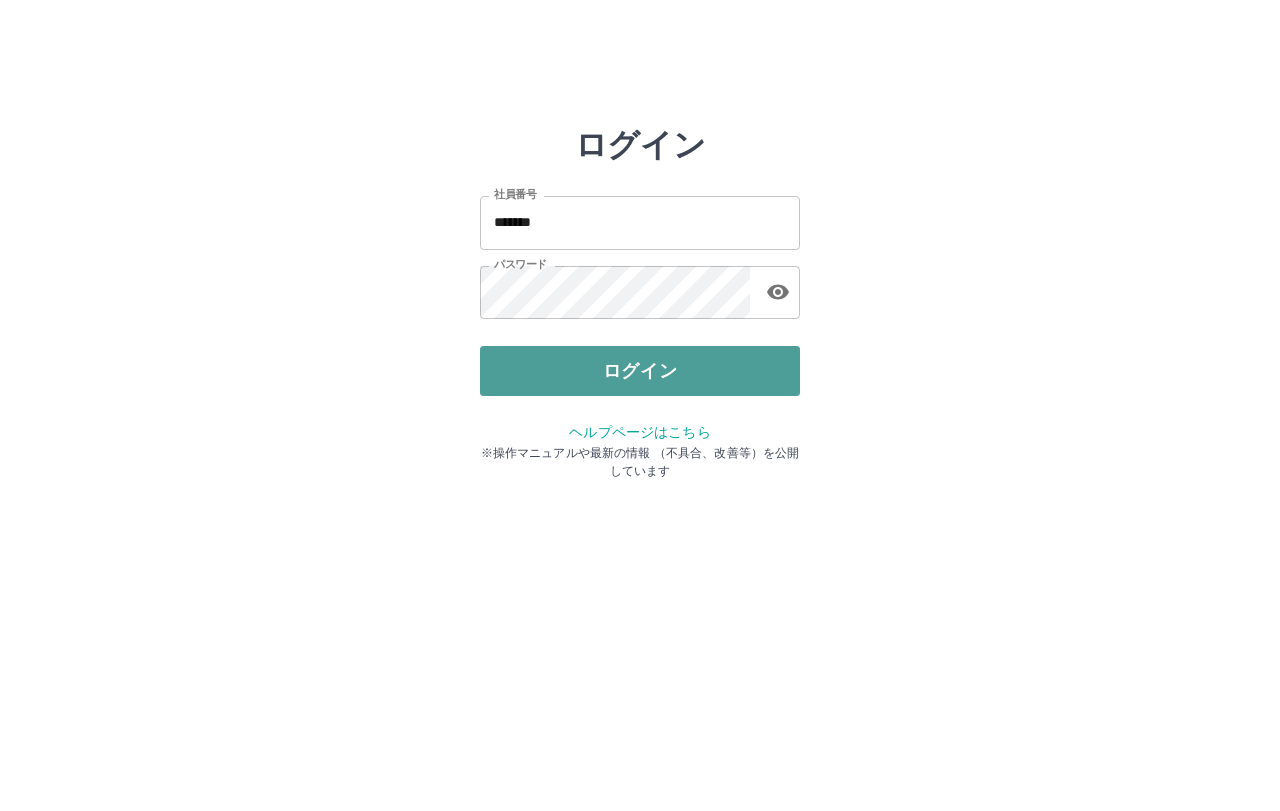 click on "ログイン" at bounding box center (640, 371) 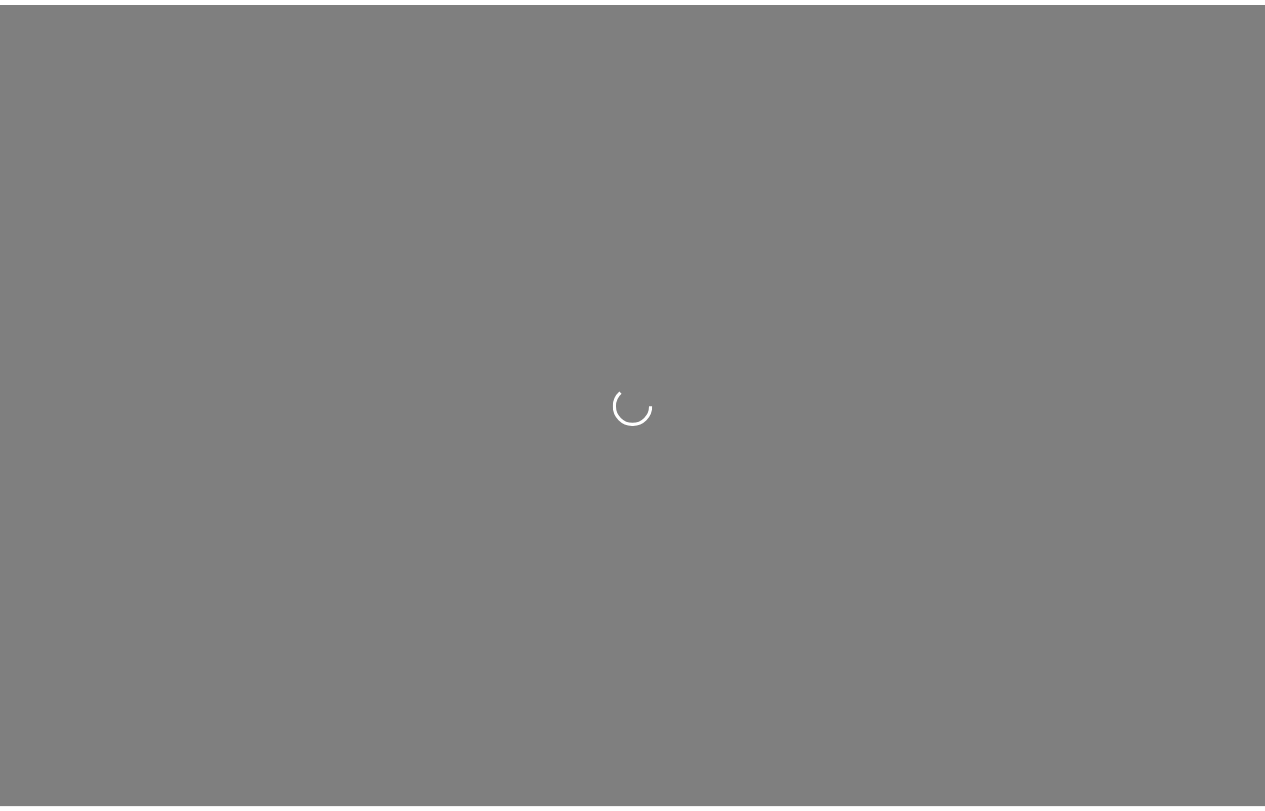 scroll, scrollTop: 0, scrollLeft: 0, axis: both 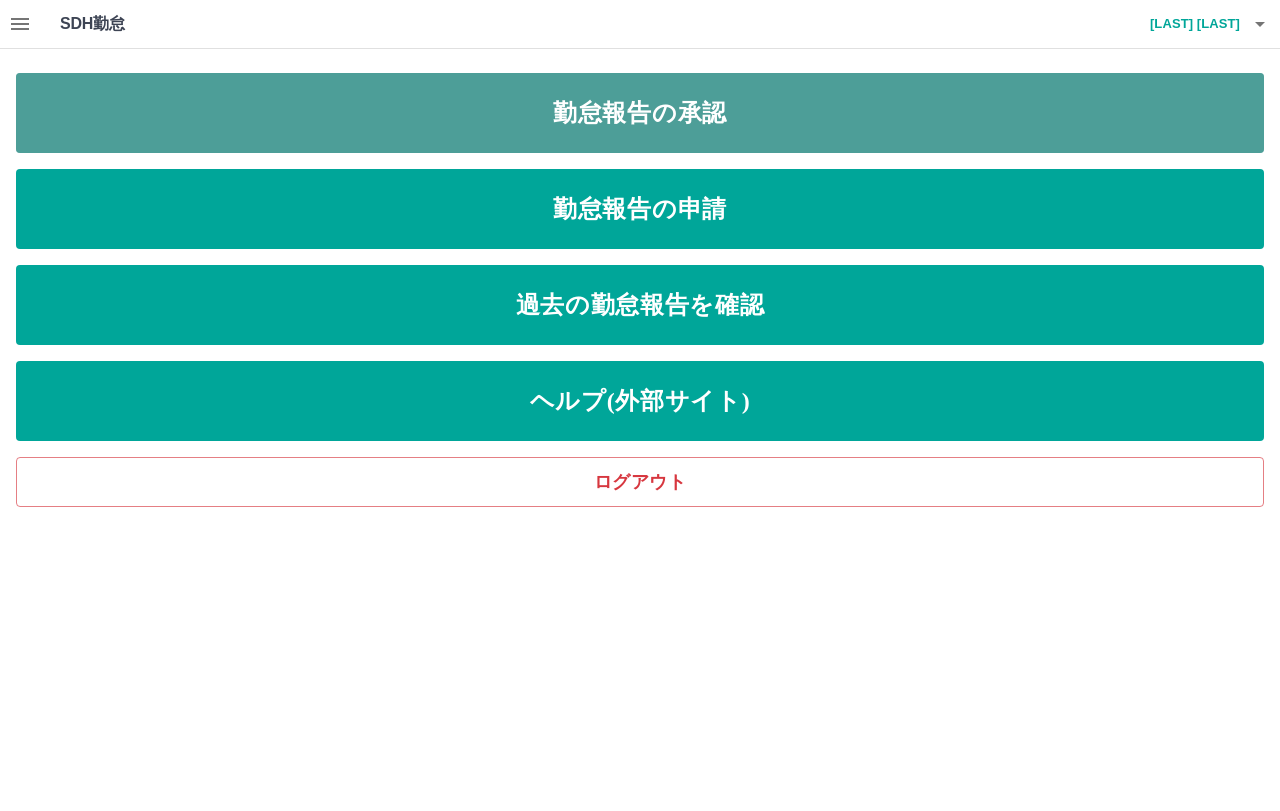 click on "勤怠報告の承認" at bounding box center (640, 113) 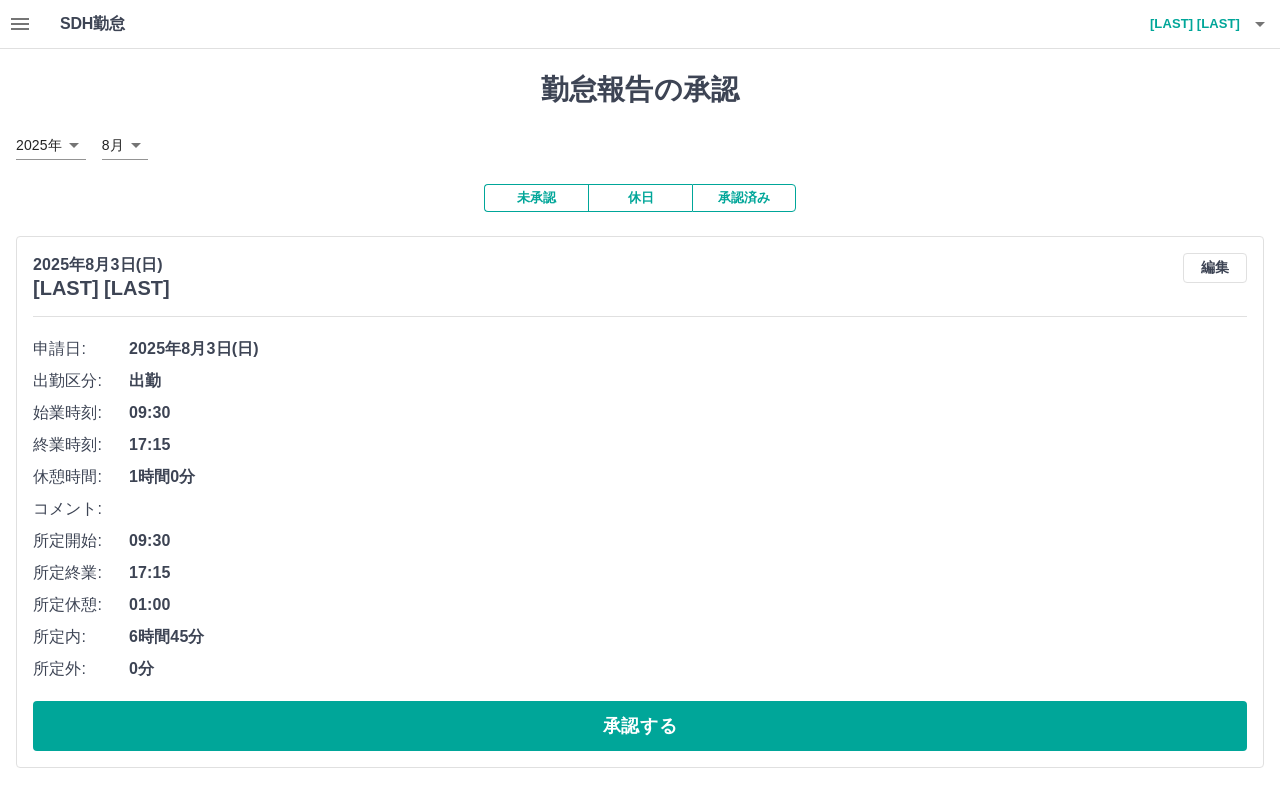 click on "未承認" at bounding box center (536, 198) 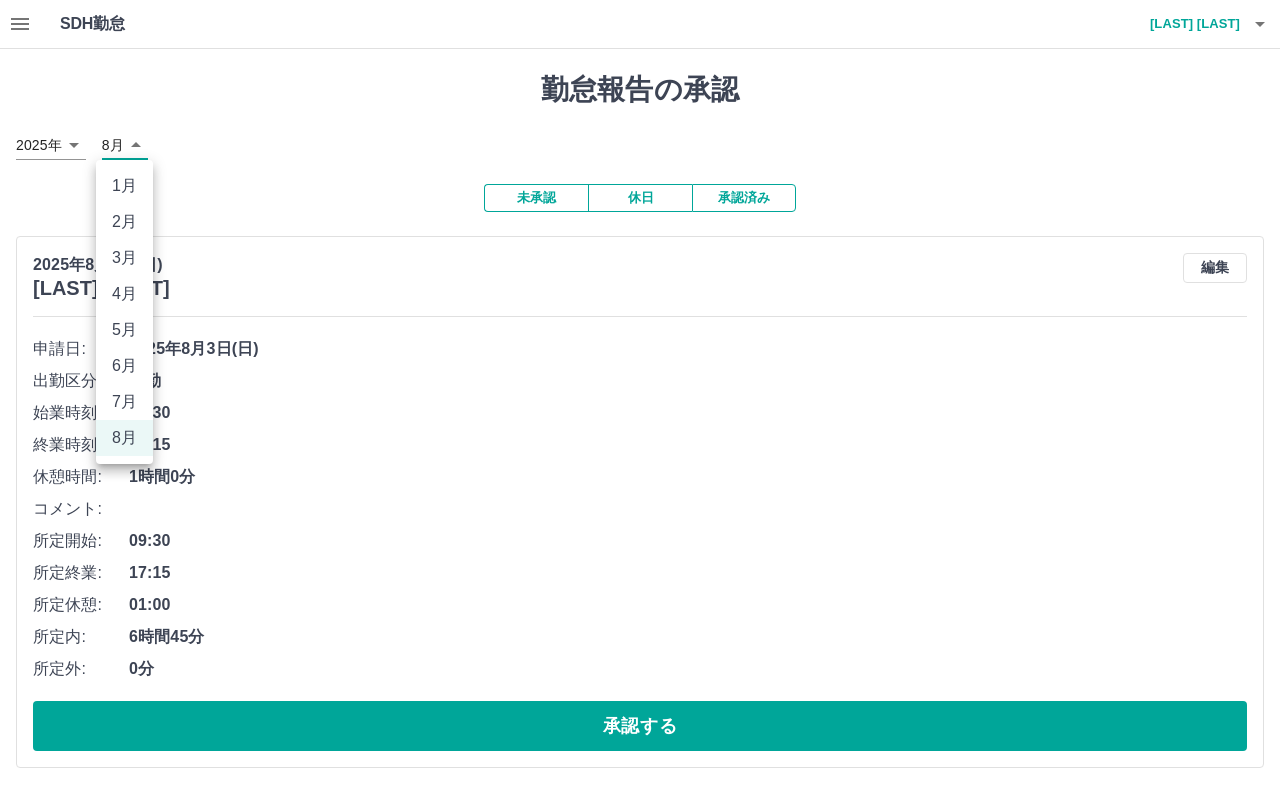 click on "SDH勤怠 [LAST] [LAST] 勤怠報告の承認 2025年 **** 8月 * 未承認 休日 承認済み 2025年8月3日(日) [LAST] [LAST] 編集 申請日: 2025年8月3日(日) 出勤区分: 出勤 始業時刻: 09:30 終業時刻: 17:15 休憩時間: 1時間0分 コメント: 所定開始: 09:30 所定終業: 17:15 所定休憩: 01:00 所定内: 6時間45分 所定外: 0分 承認する SDH勤怠 1月 2月 3月 4月 5月 6月 7月 8月" at bounding box center [640, 396] 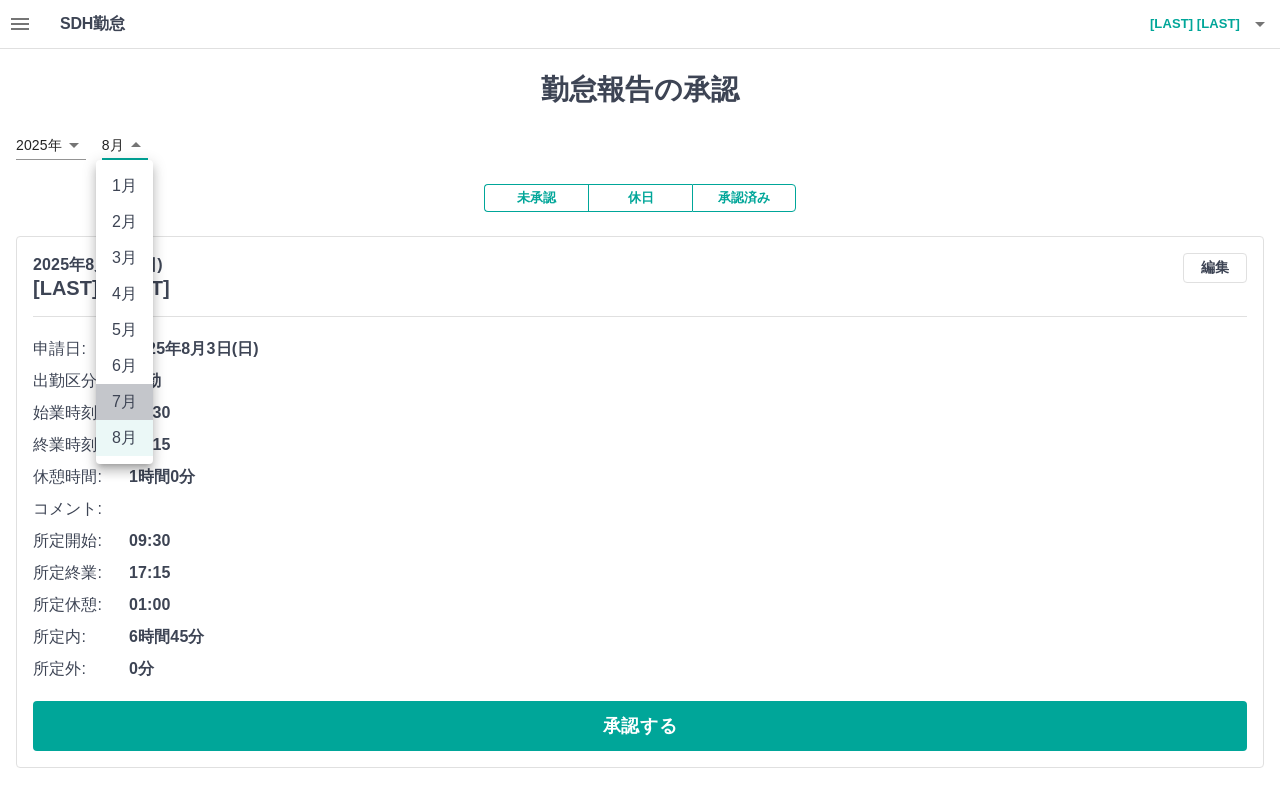 click on "7月" at bounding box center (124, 402) 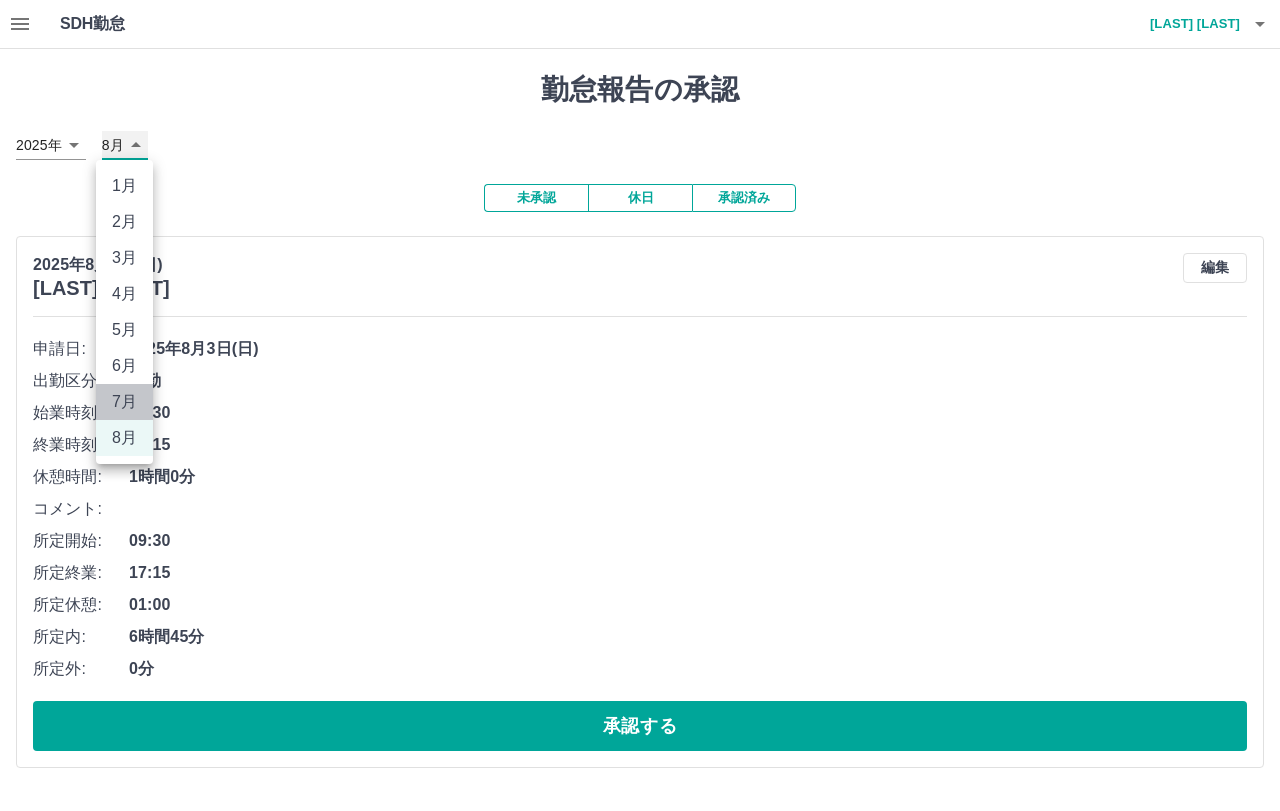 type on "*" 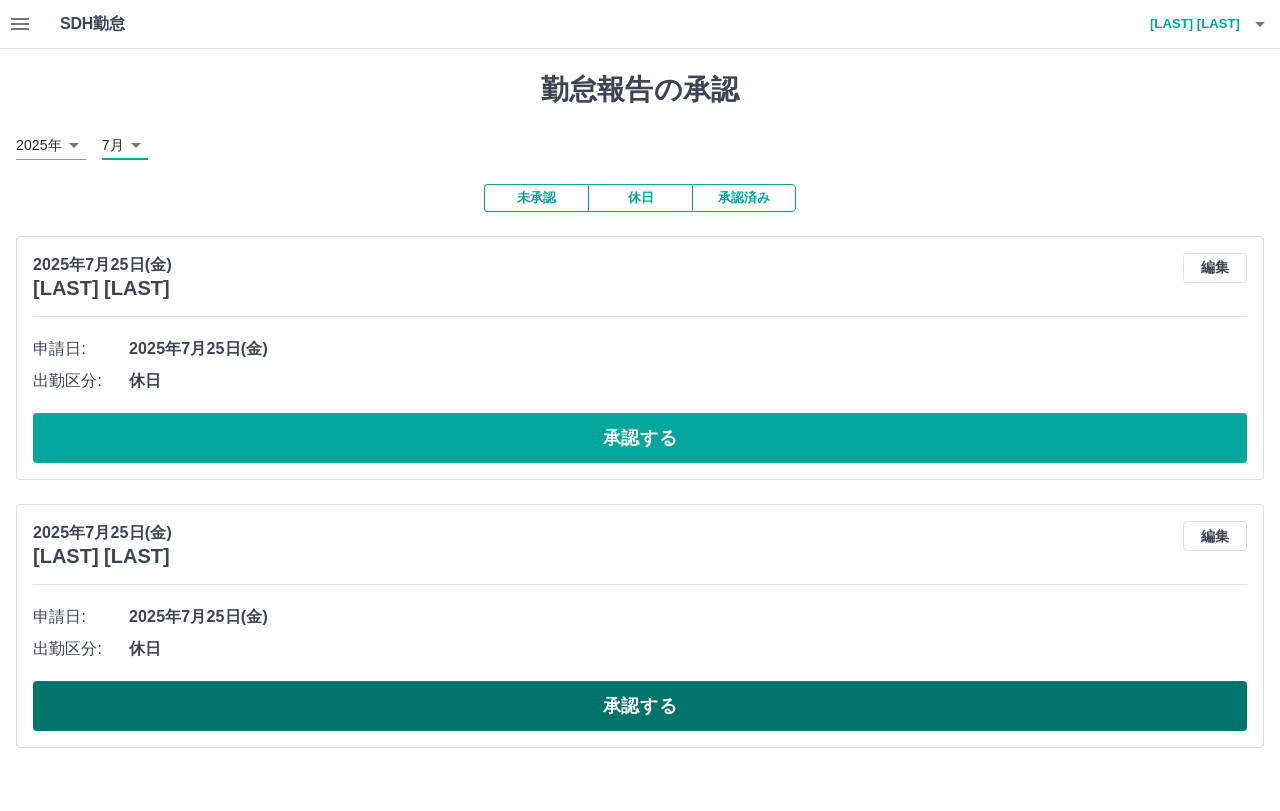 click on "承認する" at bounding box center [640, 706] 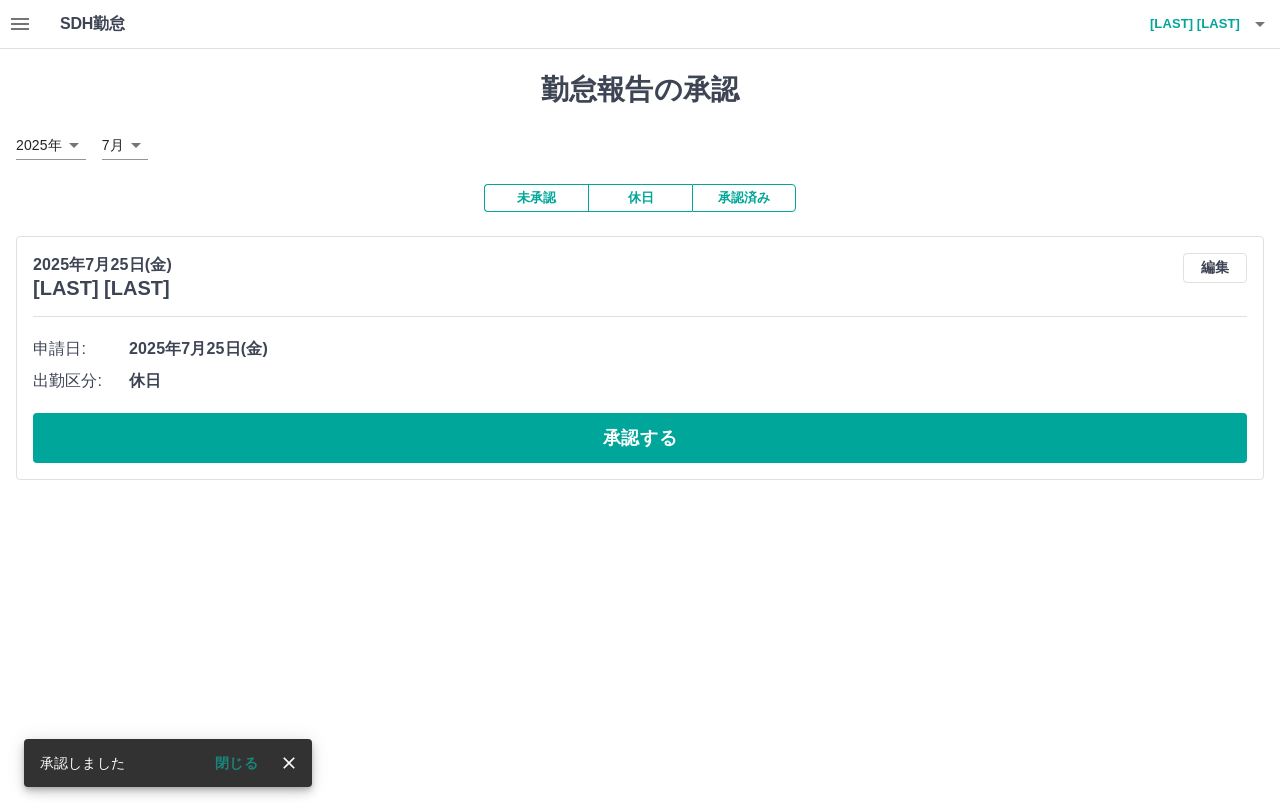 click on "承認済み" at bounding box center (744, 198) 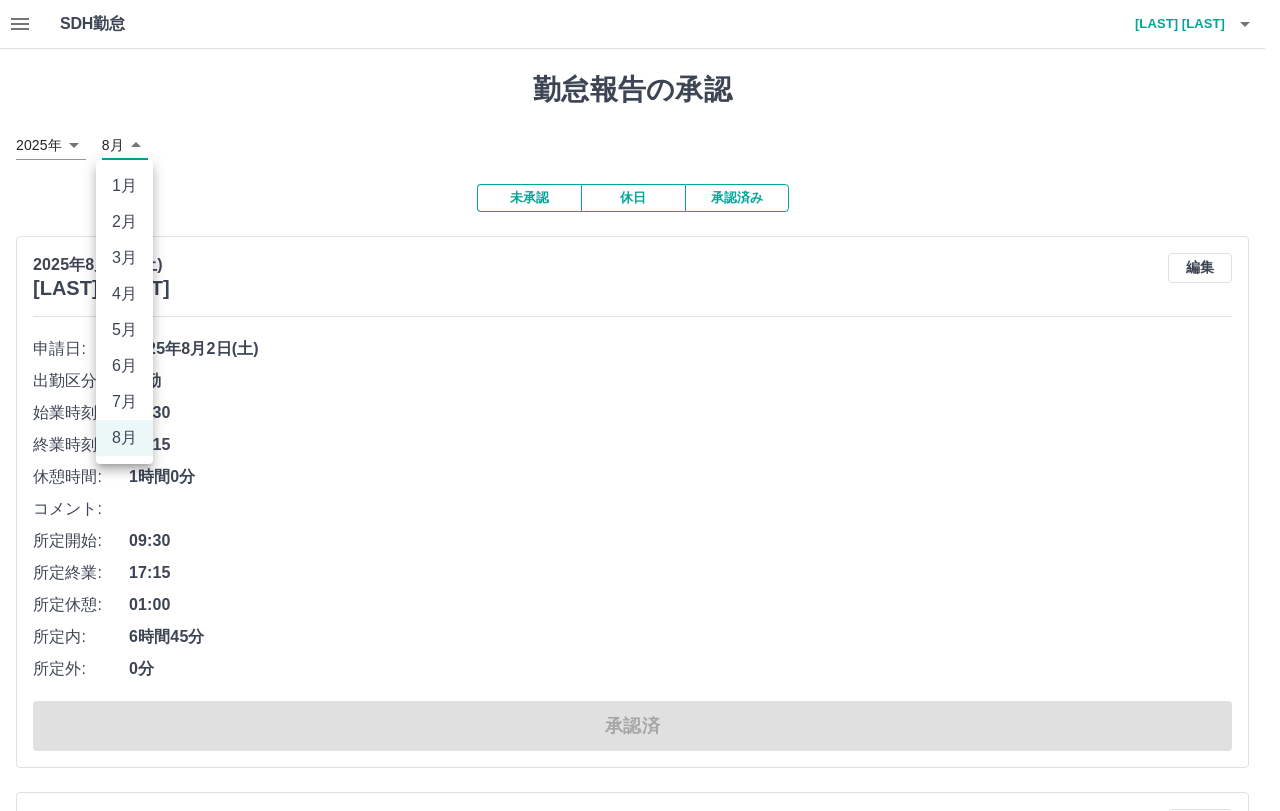 click on "SDH勤怠 横堀　梓 勤怠報告の承認 2025年 **** 8月 * 未承認 休日 承認済み 2025年8月2日(土) 阿久澤　弘美 編集 申請日: 2025年8月2日(土) 出勤区分: 出勤 始業時刻: 09:30 終業時刻: 17:15 休憩時間: 1時間0分 コメント: 所定開始: 09:30 所定終業: 17:15 所定休憩: 01:00 所定内: 6時間45分 所定外: 0分 承認済 2025年8月2日(土) 横堀　梓 編集 申請日: 2025年8月2日(土) 出勤区分: 出勤 始業時刻: 09:30 終業時刻: 17:15 休憩時間: 1時間0分 コメント: 所定開始: 09:30 所定終業: 17:15 所定休憩: 01:00 所定内: 6時間45分 所定外: 0分 承認済 2025年8月1日(金) 近藤　あゆみ 編集 申請日: 2025年8月1日(金) 出勤区分: 出勤 始業時刻: 09:30 終業時刻: 18:15 休憩時間: 1時間0分 コメント: 所定開始: 09:30 所定終業: 18:15 所定休憩: 01:00 所定内: 7時間45分 所定外: 0分 承認済 2025年8月1日(金) 阿久澤　弘美 編集 申請日: 出勤" at bounding box center (640, 1230) 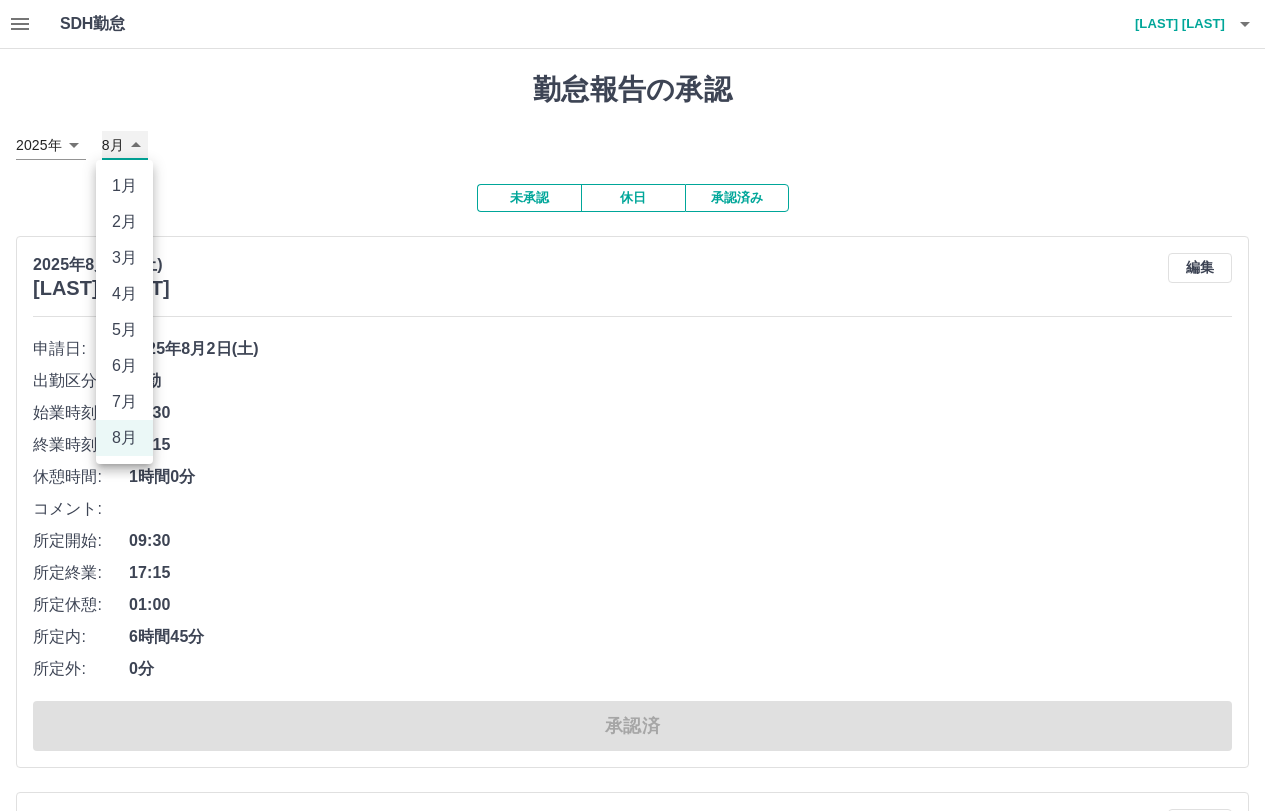 type on "*" 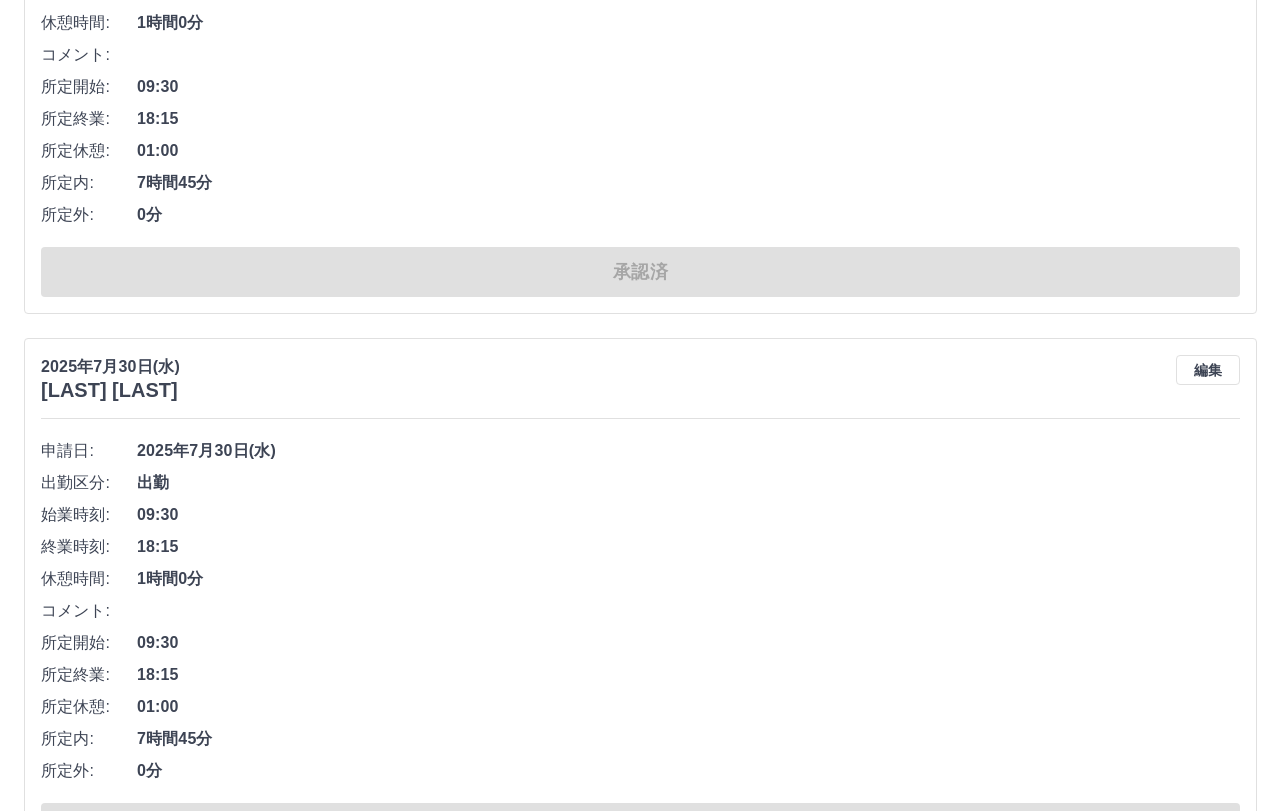 scroll, scrollTop: 0, scrollLeft: 0, axis: both 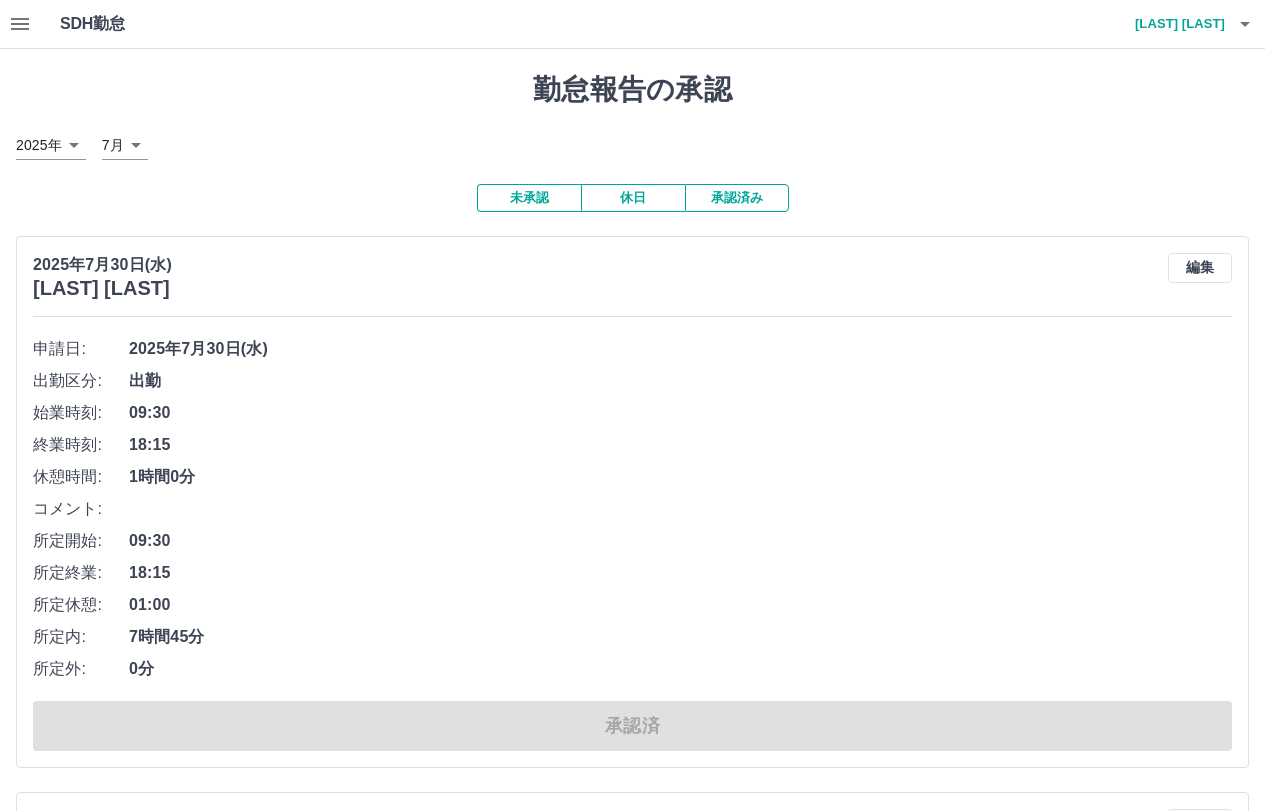 click on "休日" at bounding box center (633, 198) 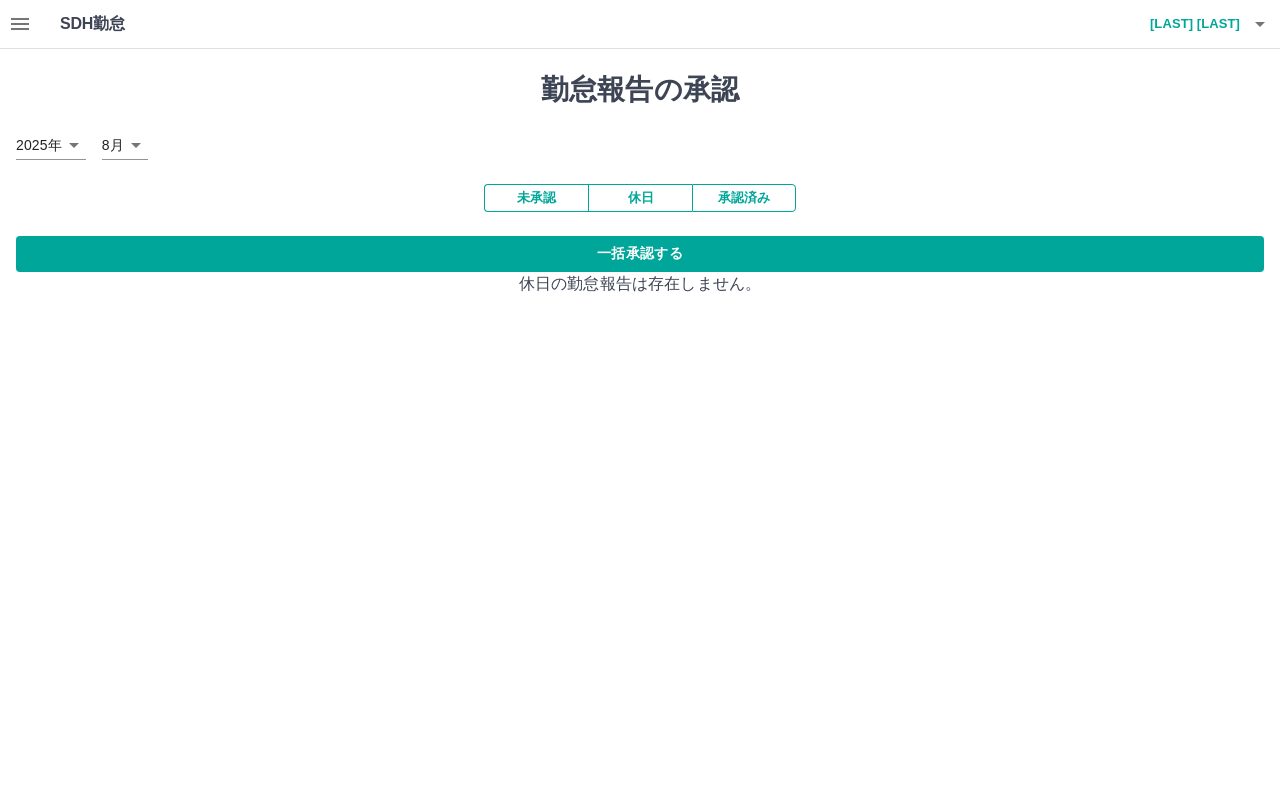 click on "未承認" at bounding box center [536, 198] 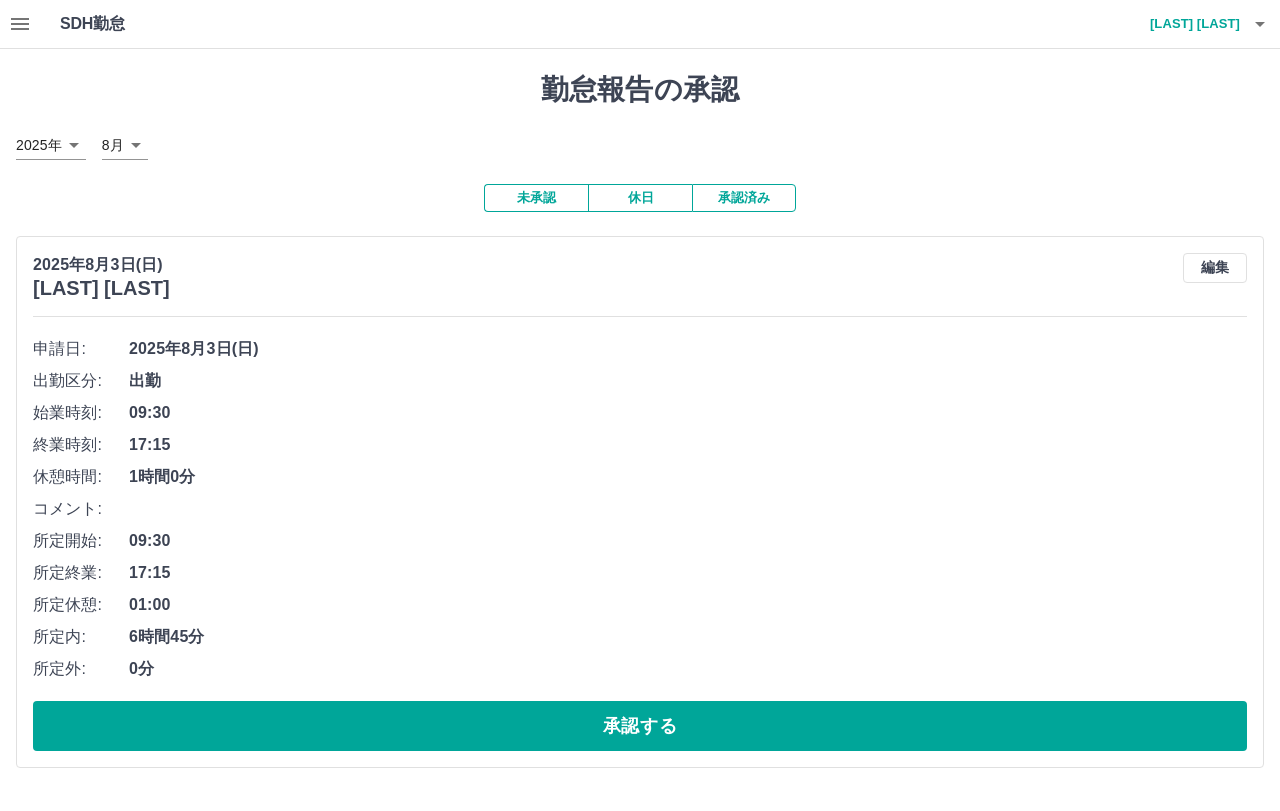 click 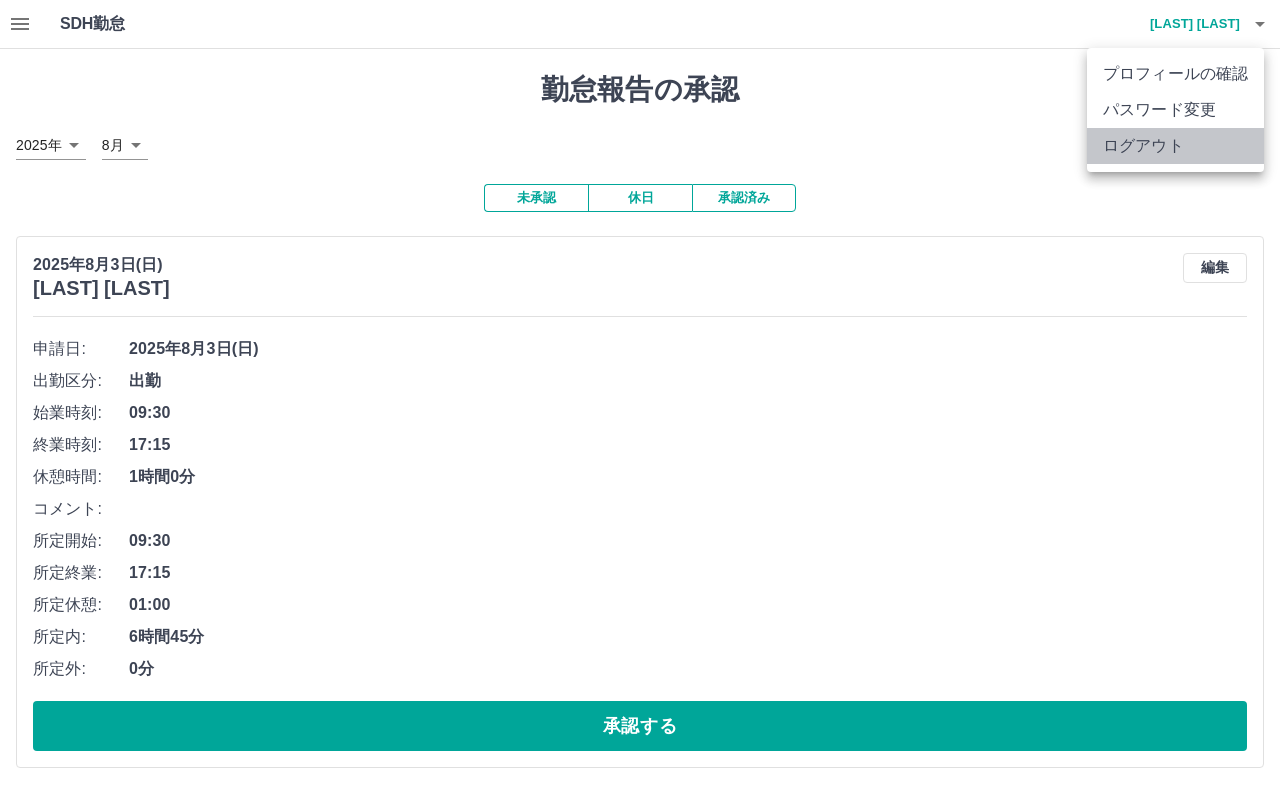 click on "ログアウト" at bounding box center (1175, 146) 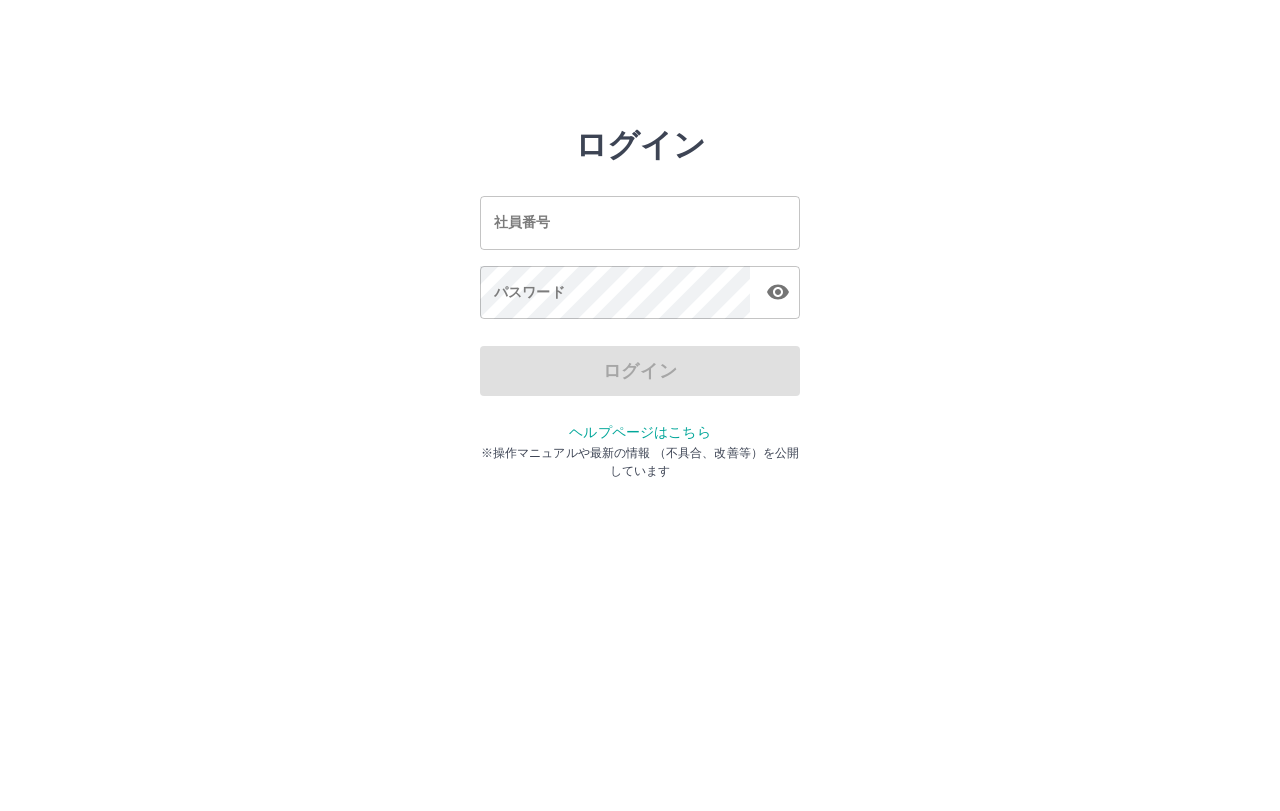 scroll, scrollTop: 0, scrollLeft: 0, axis: both 